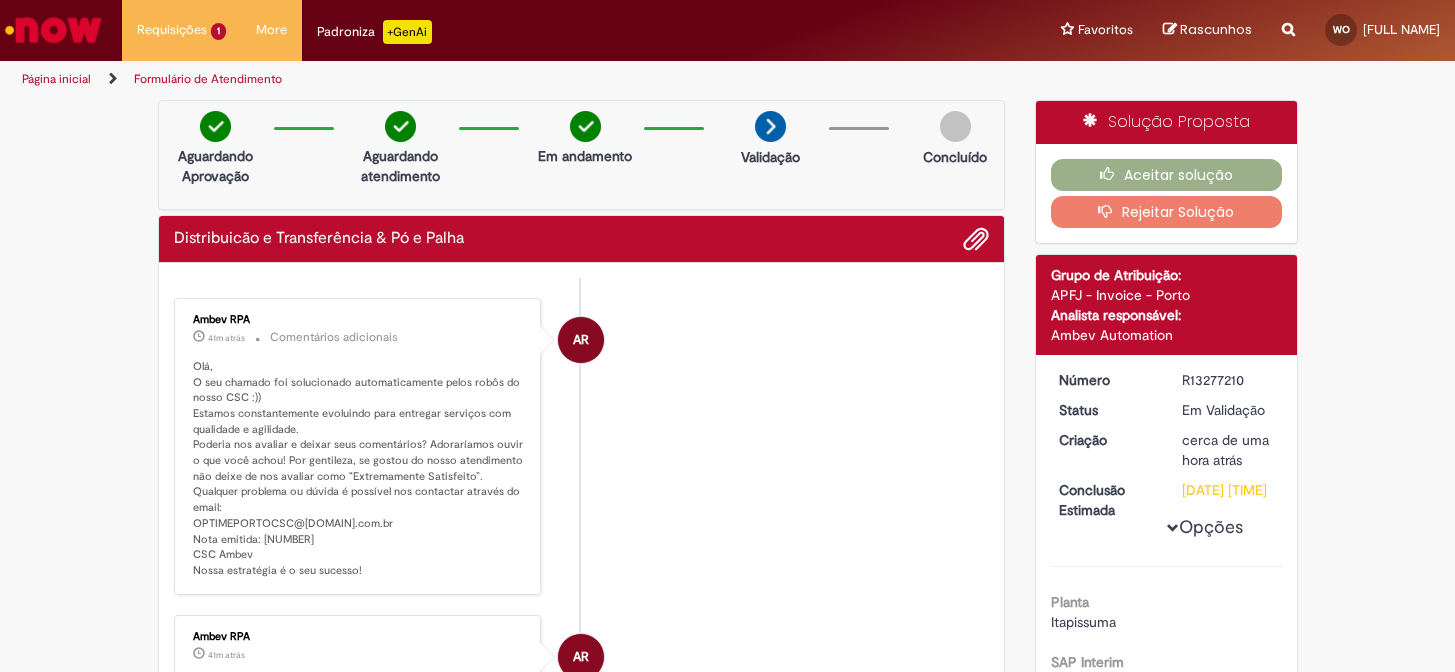 scroll, scrollTop: 0, scrollLeft: 0, axis: both 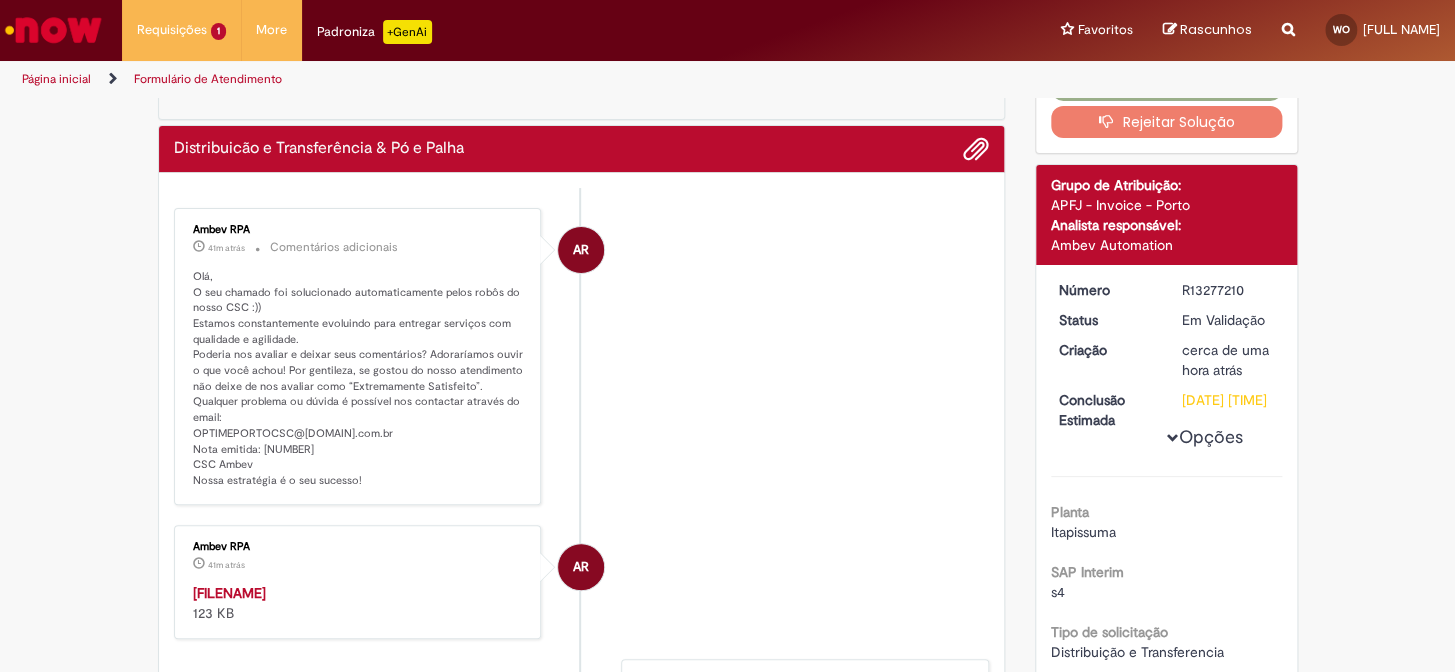 click on "[FILENAME]" at bounding box center [229, 593] 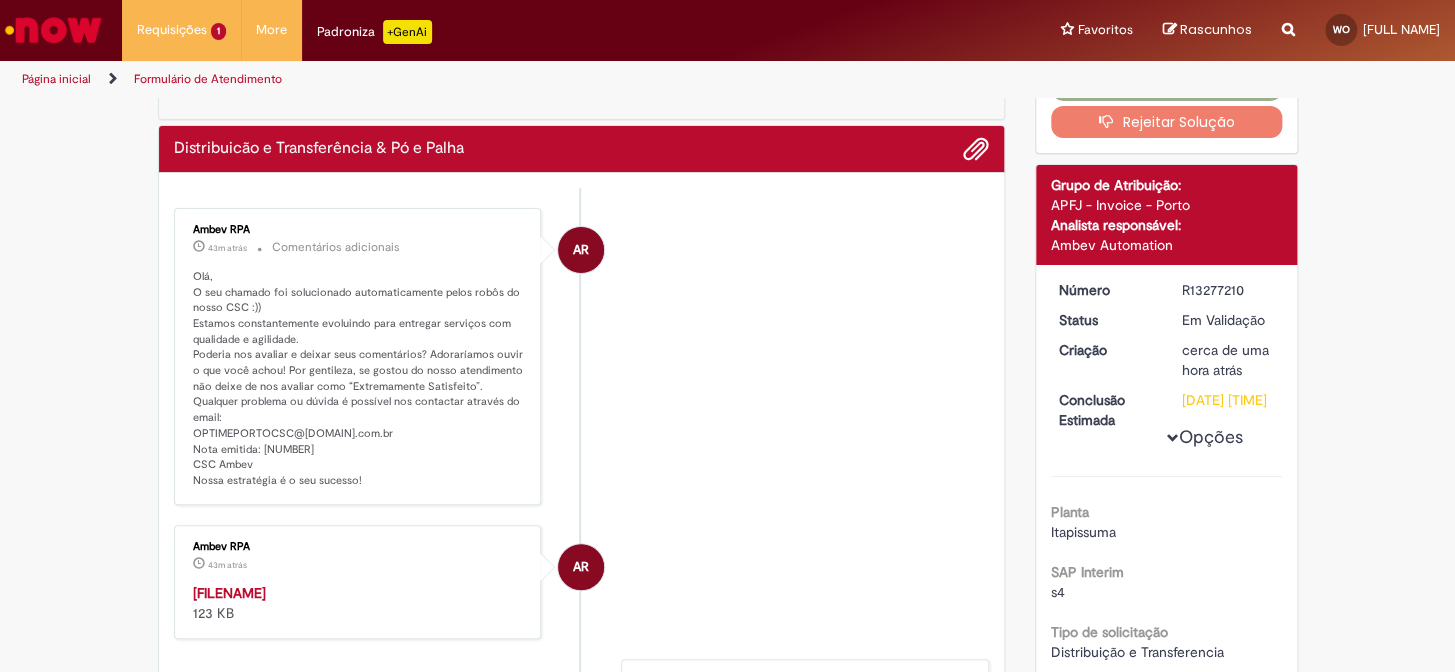 click at bounding box center (53, 30) 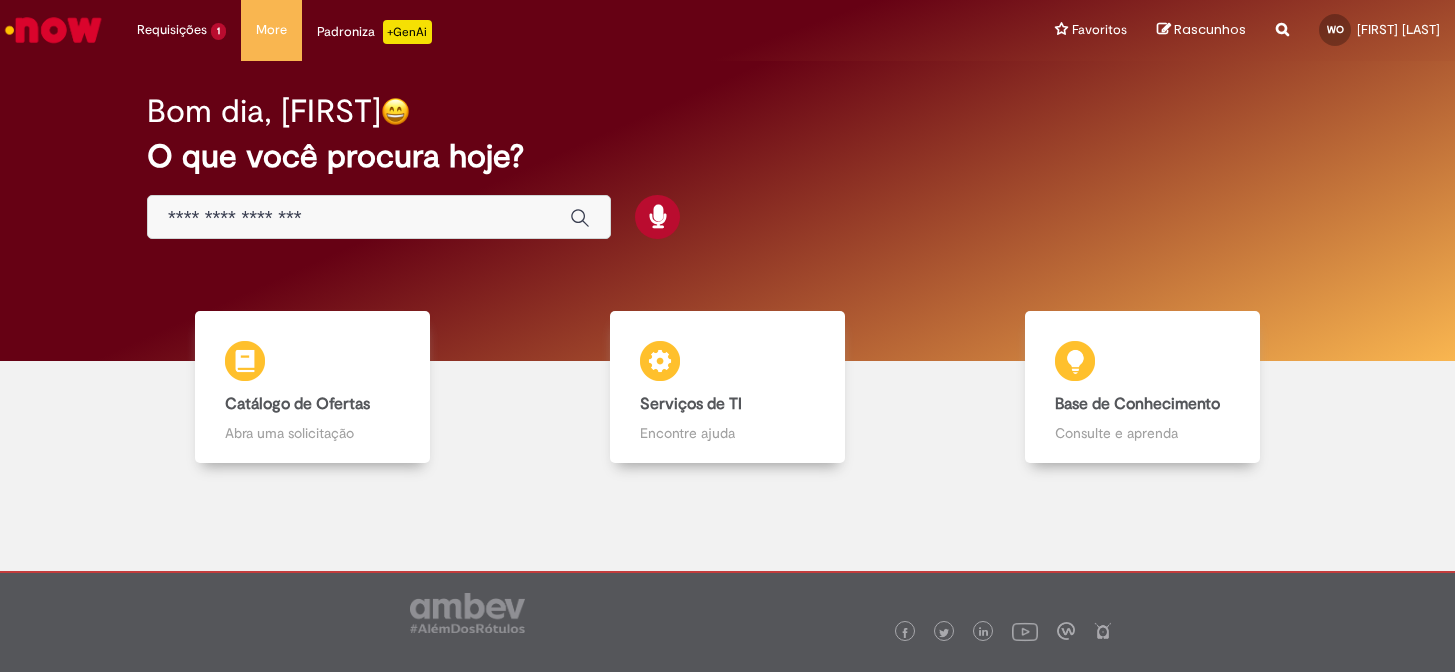 scroll, scrollTop: 0, scrollLeft: 0, axis: both 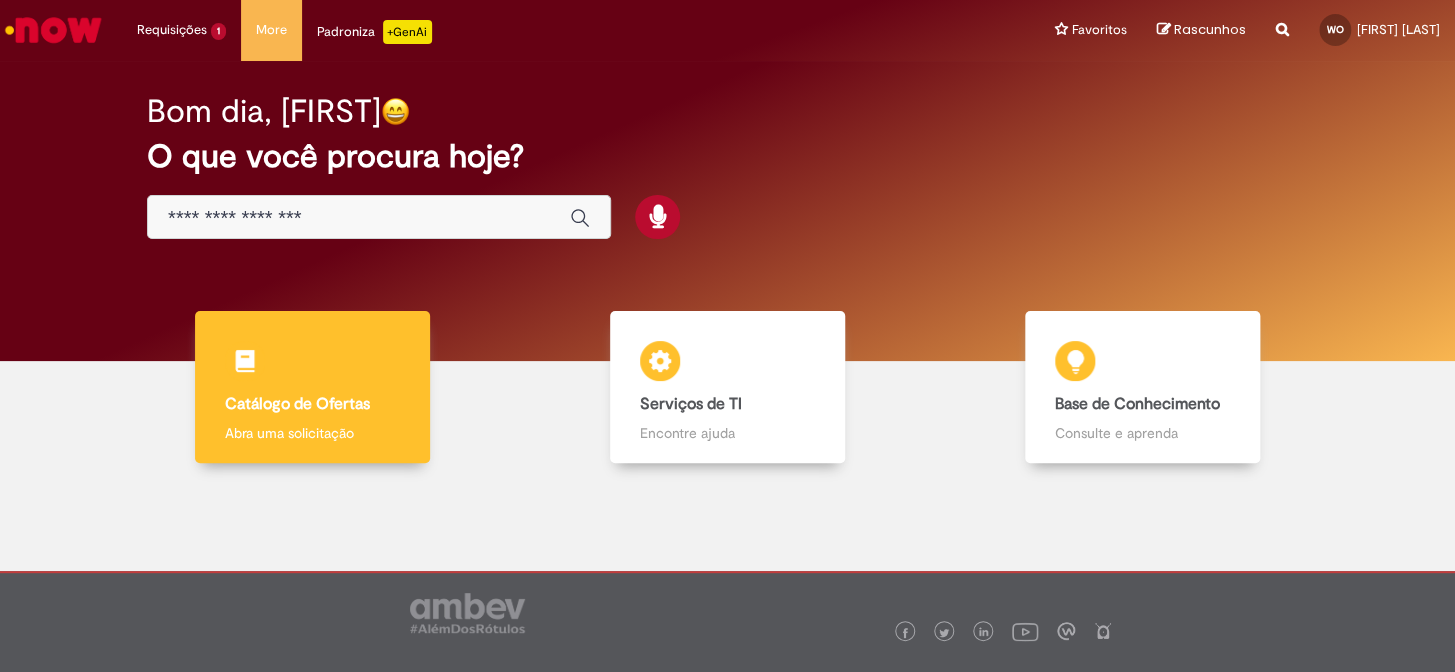 click on "Catálogo de Ofertas
Catálogo de Ofertas
Abra uma solicitação" at bounding box center (312, 387) 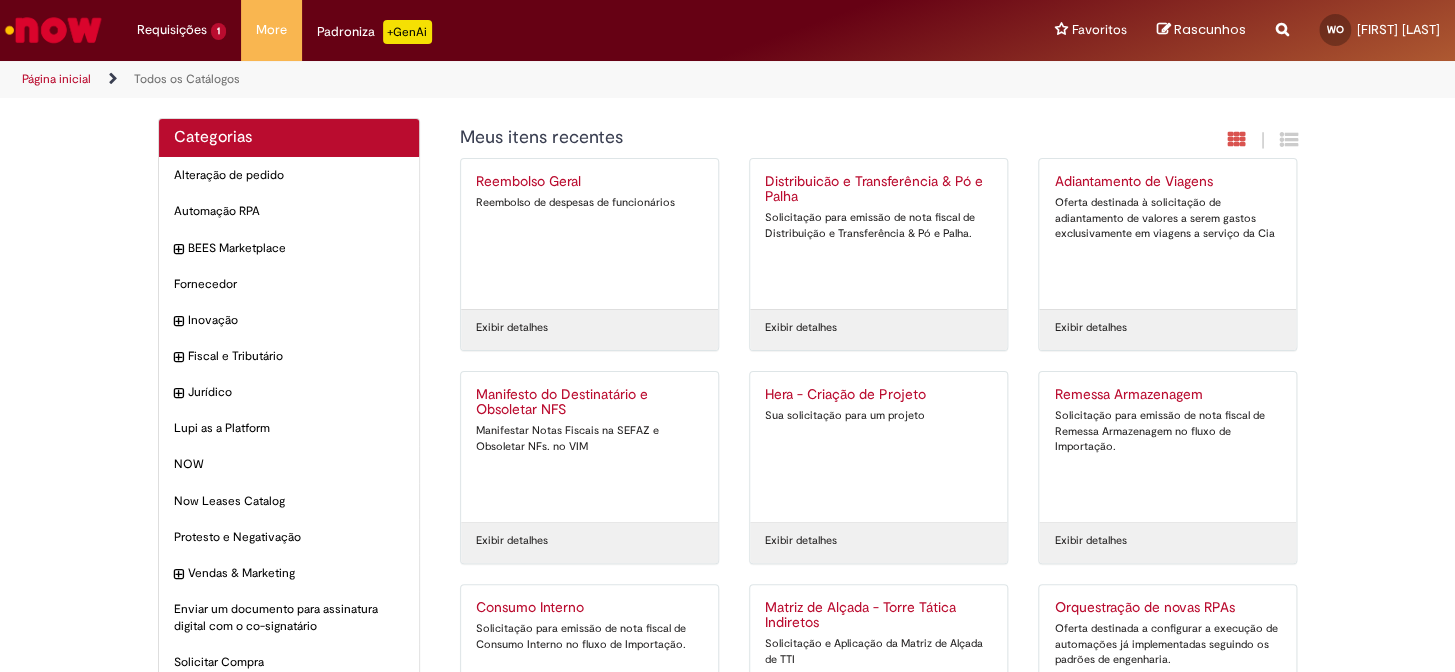click on "Distribuicão e Transferência & Pó e Palha" at bounding box center (878, 190) 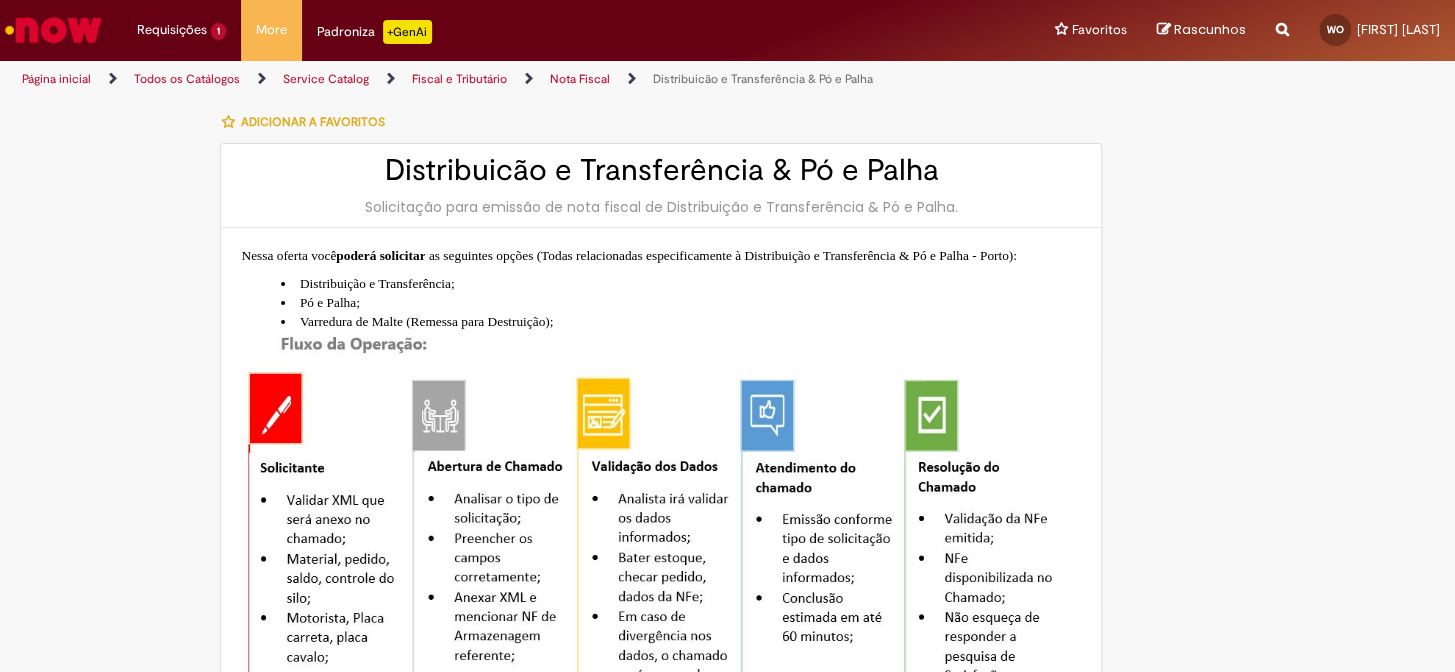 type on "**********" 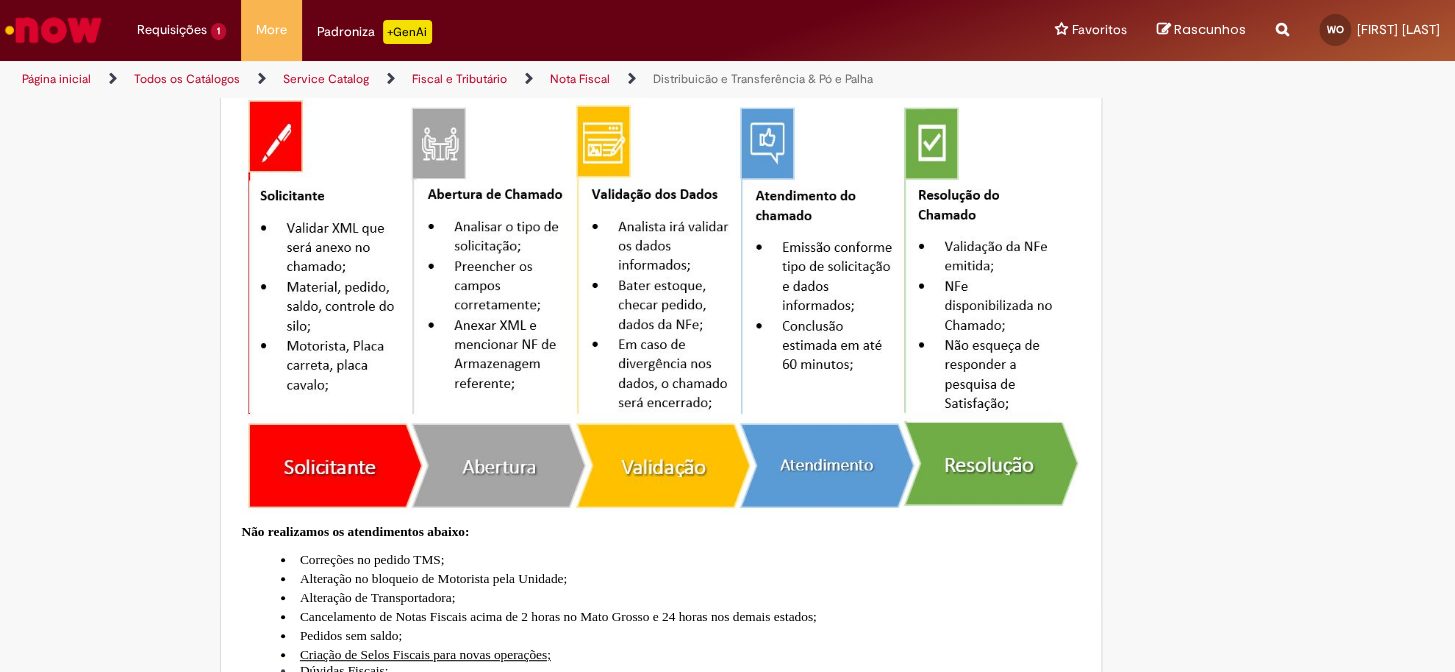 type on "**********" 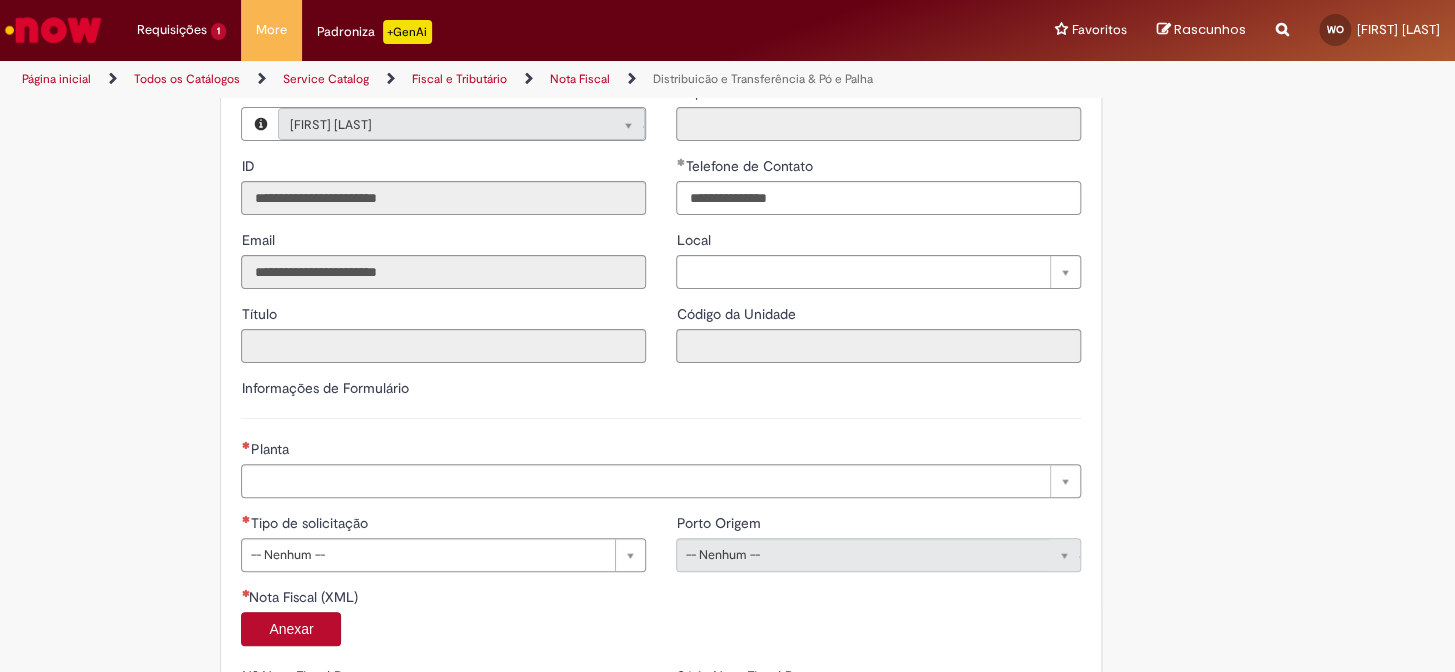 scroll, scrollTop: 1090, scrollLeft: 0, axis: vertical 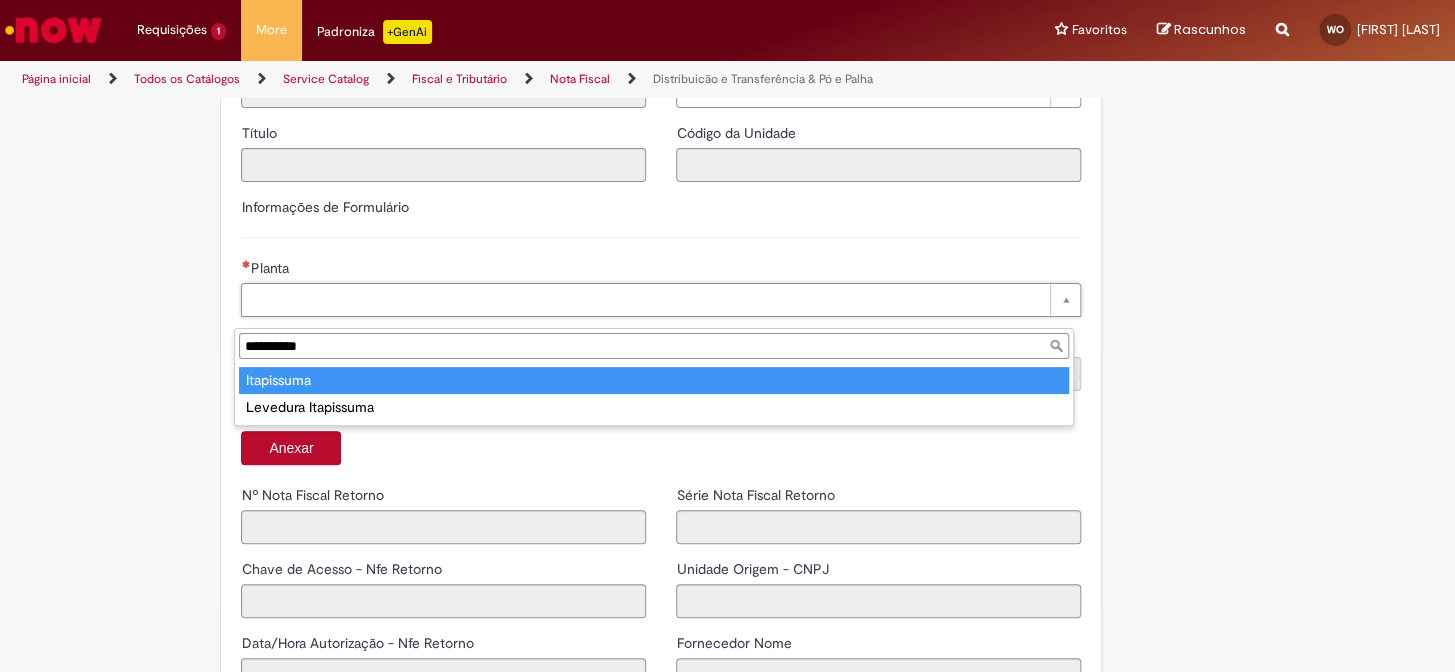 type on "**********" 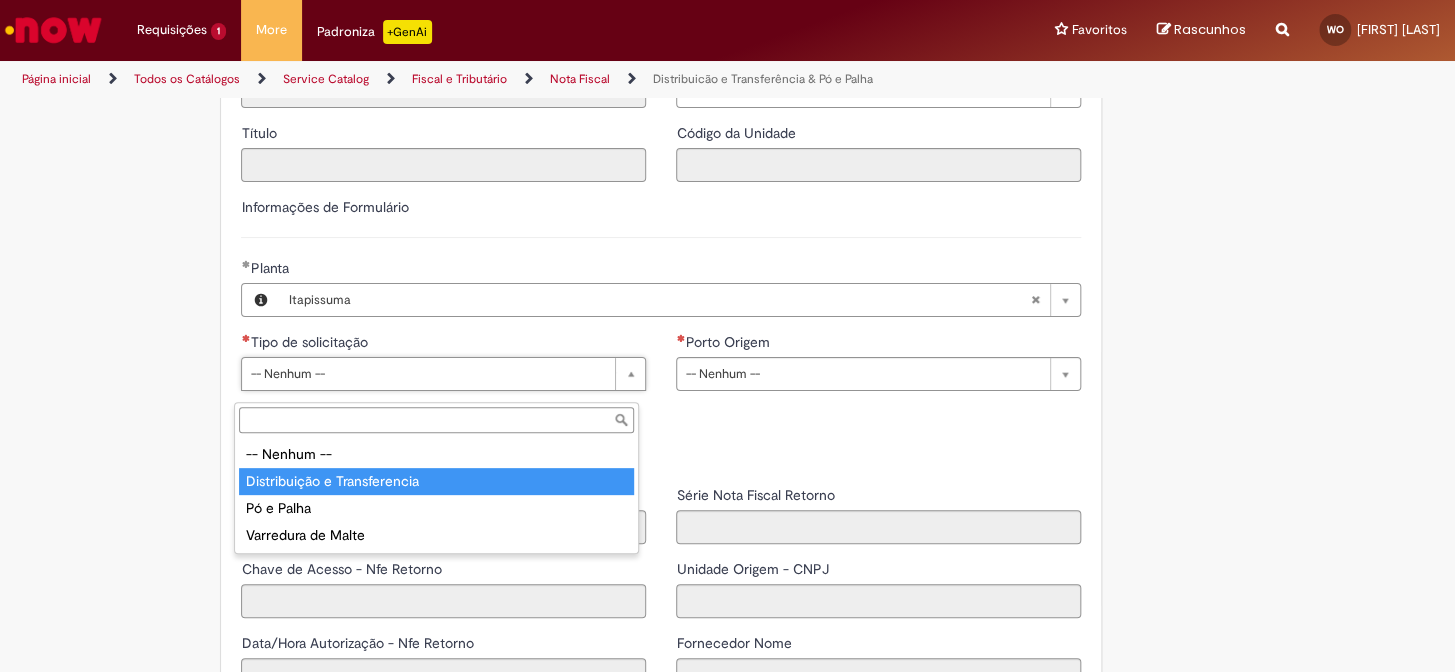 drag, startPoint x: 380, startPoint y: 480, endPoint x: 441, endPoint y: 463, distance: 63.324562 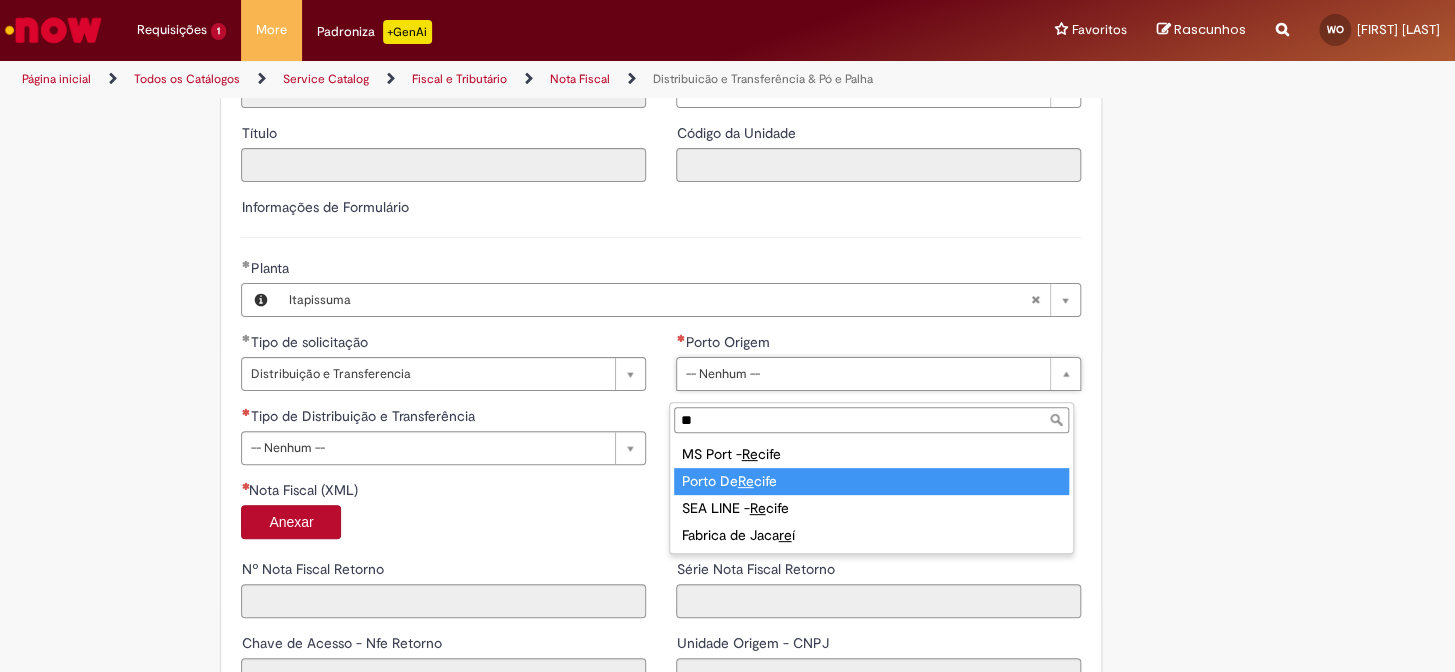 type on "**" 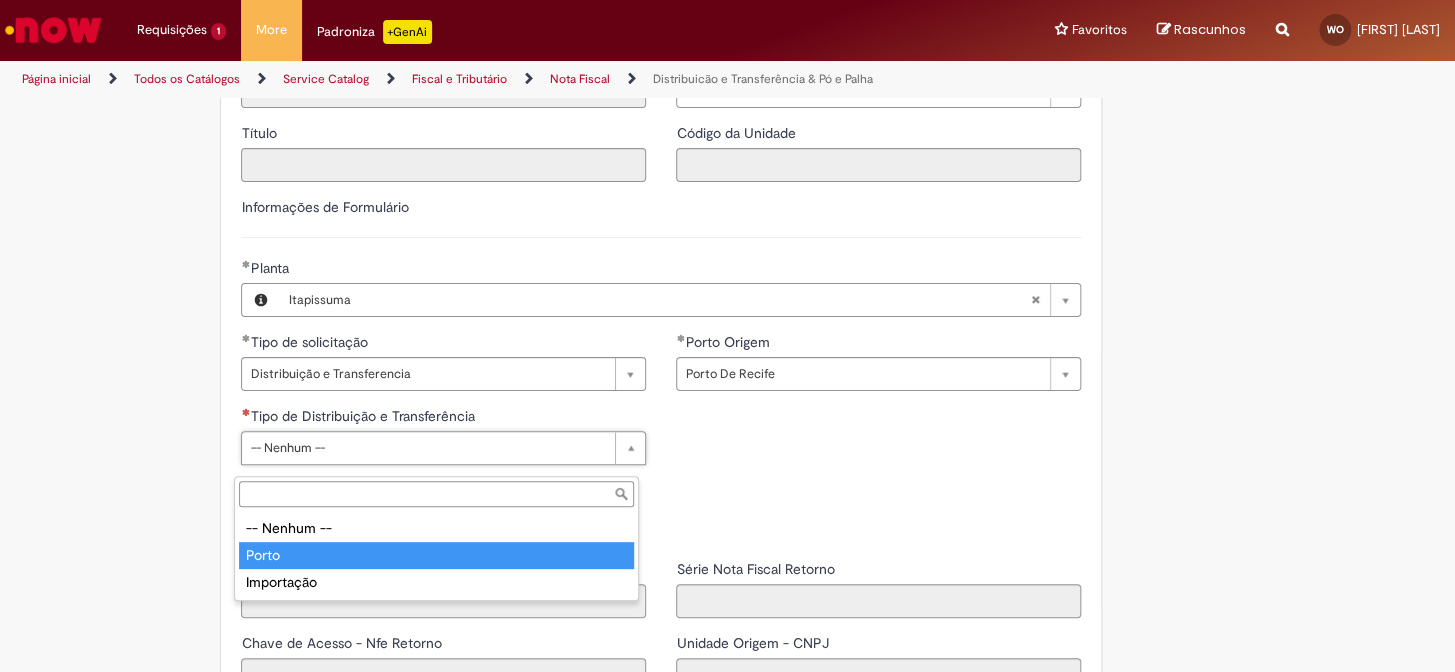 type on "*****" 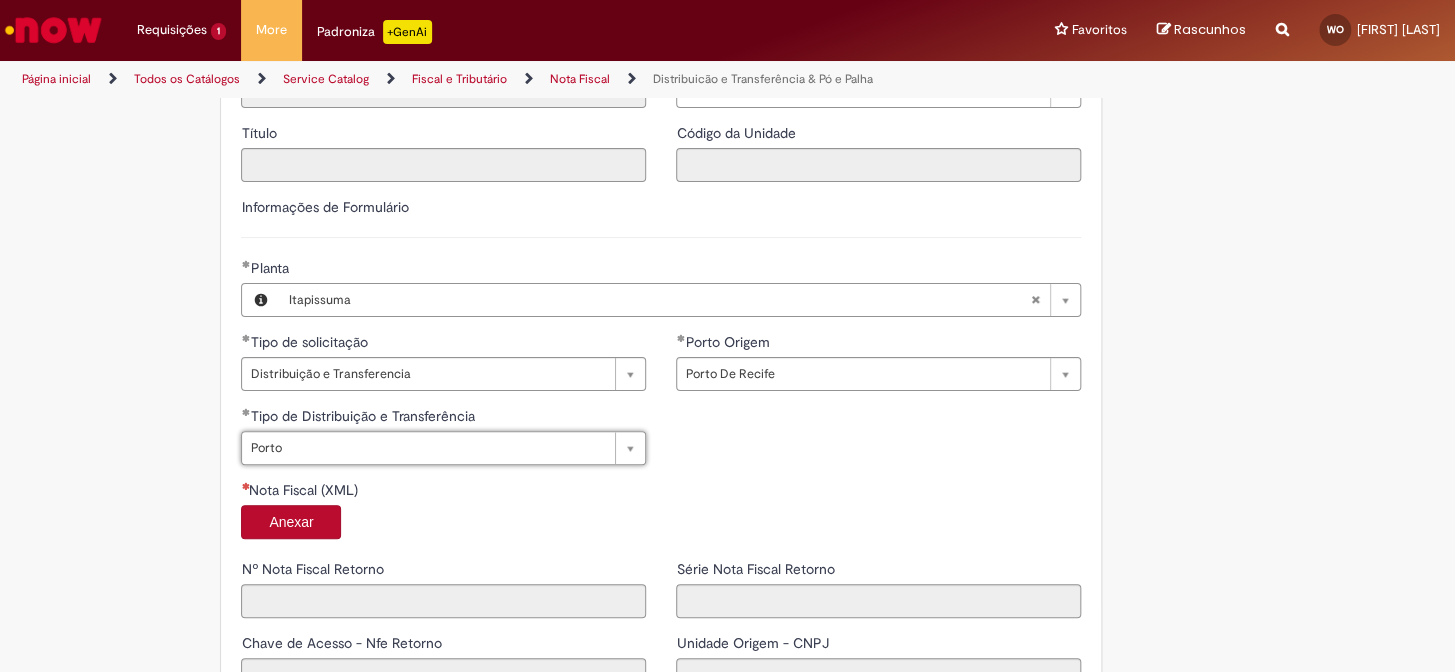 click on "Anexar" at bounding box center [291, 522] 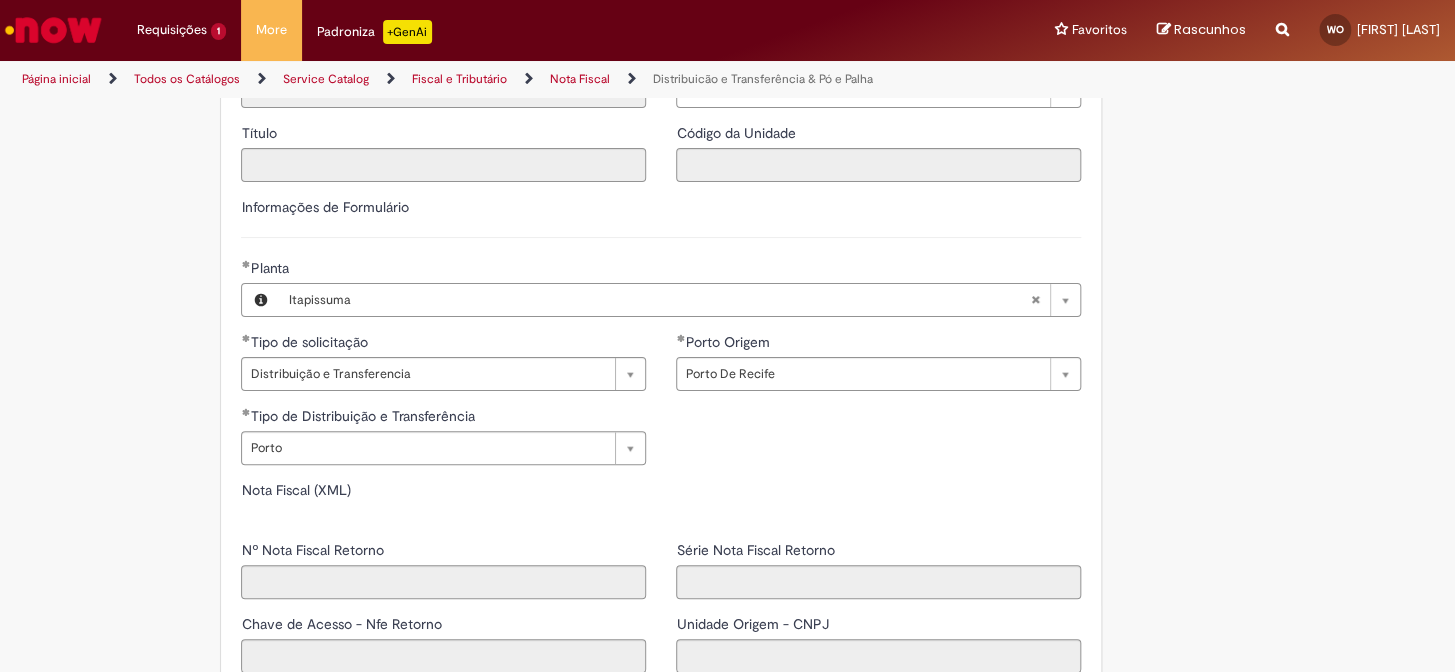 type on "*****" 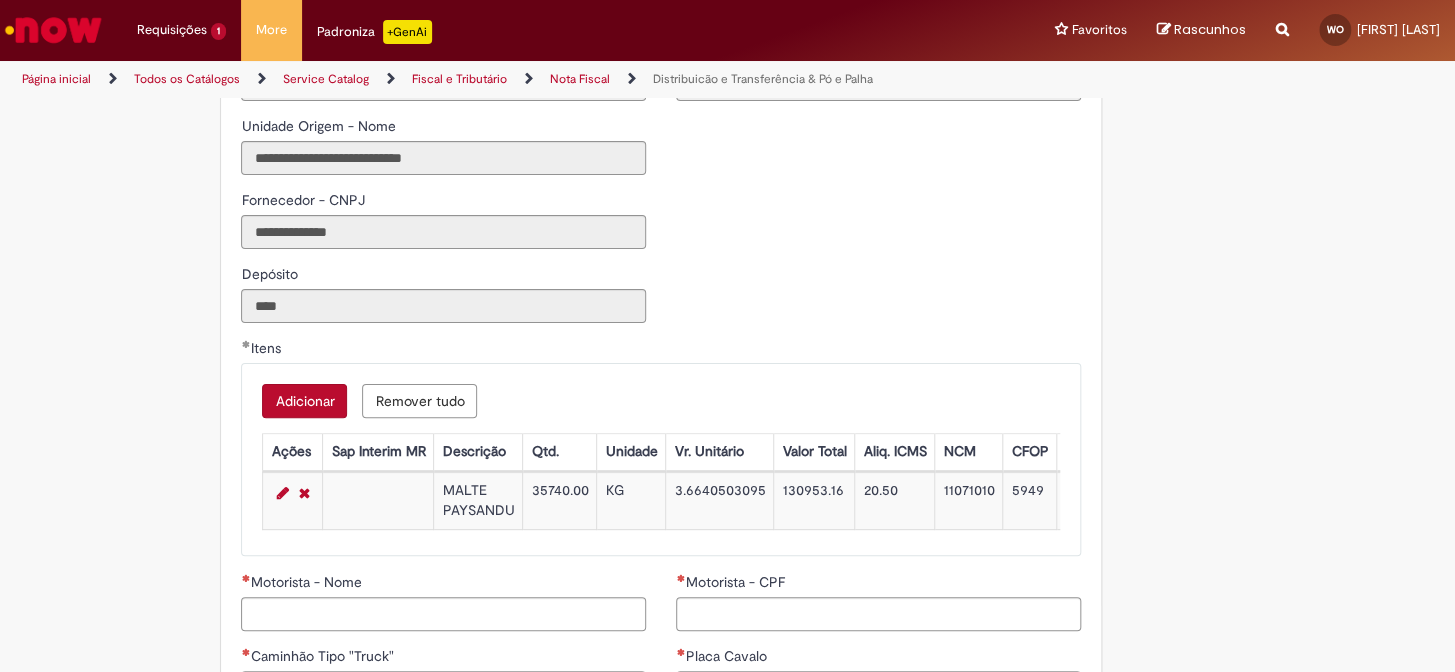 scroll, scrollTop: 1909, scrollLeft: 0, axis: vertical 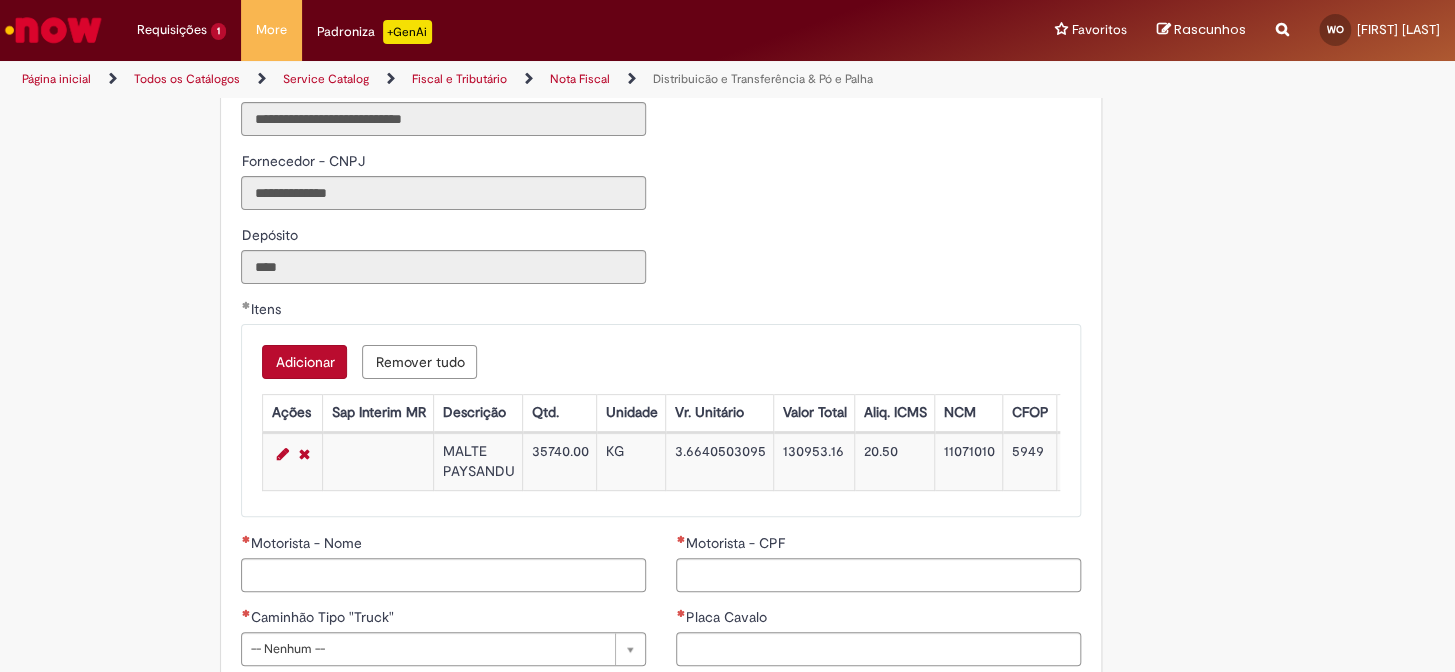 click at bounding box center [282, 454] 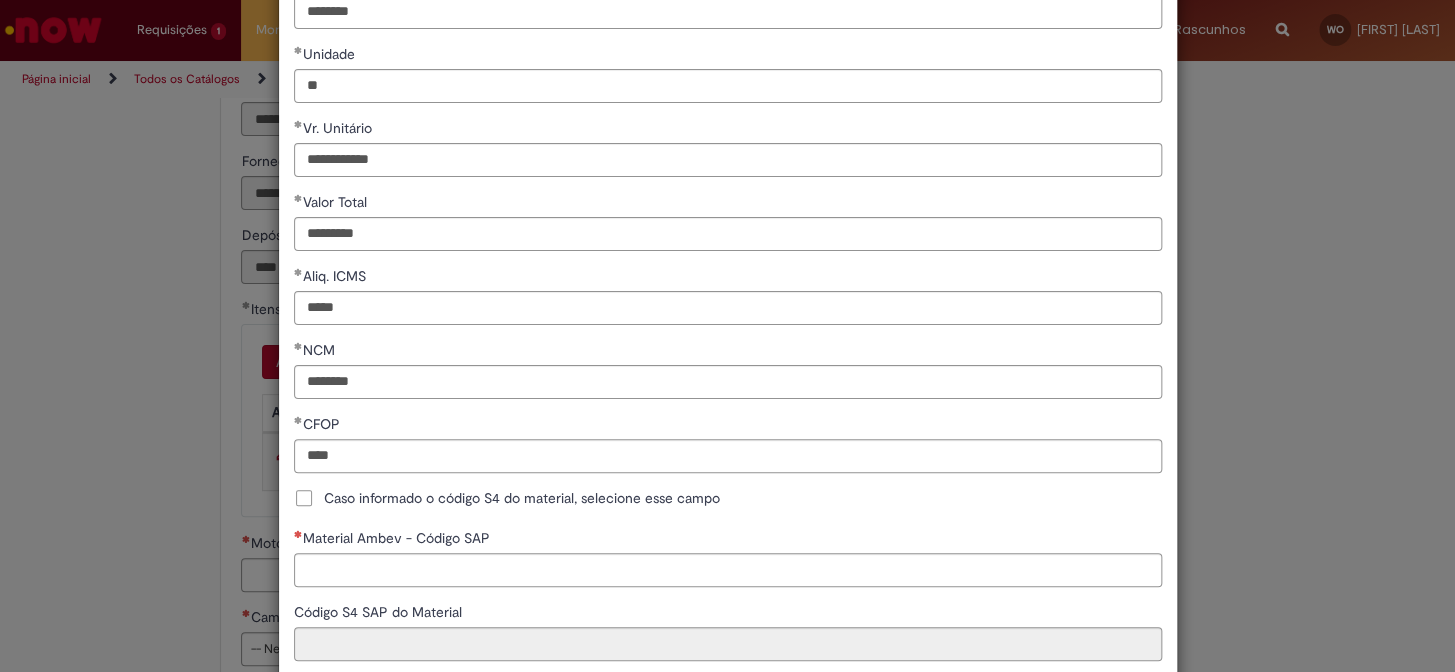 scroll, scrollTop: 454, scrollLeft: 0, axis: vertical 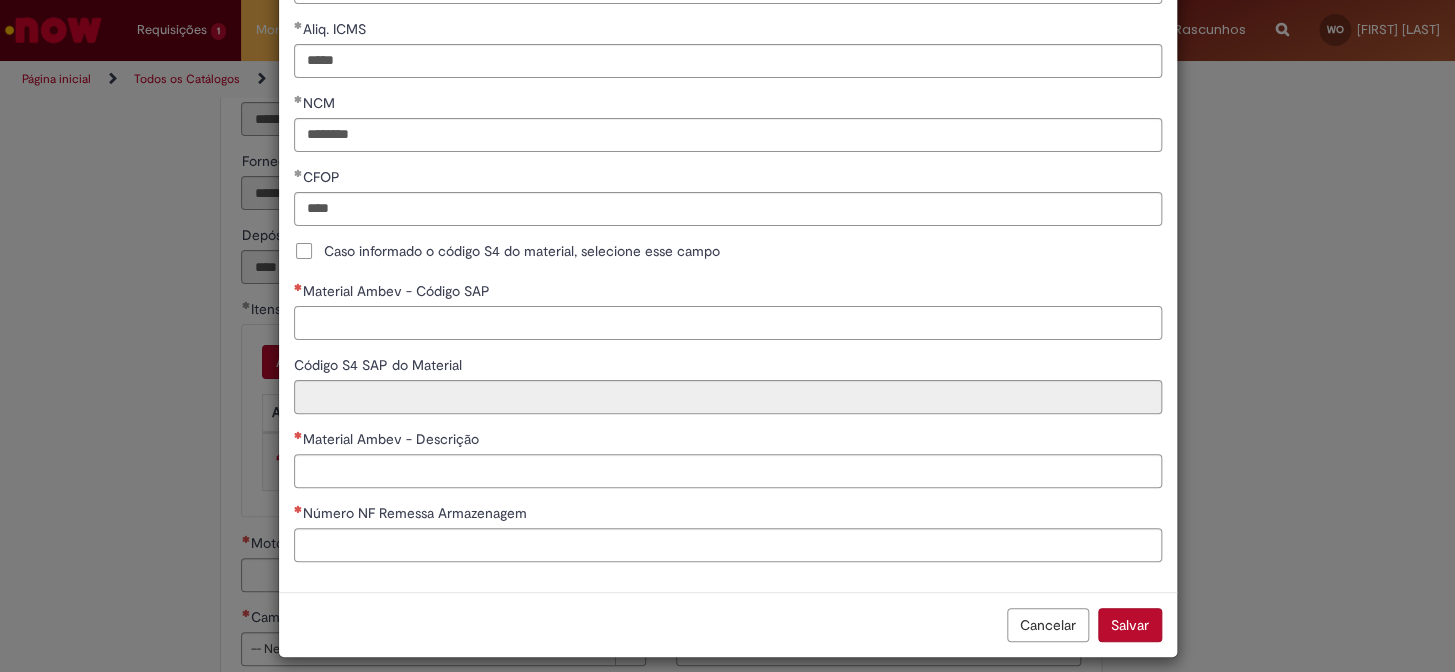click on "Material Ambev - Código SAP" at bounding box center [728, 323] 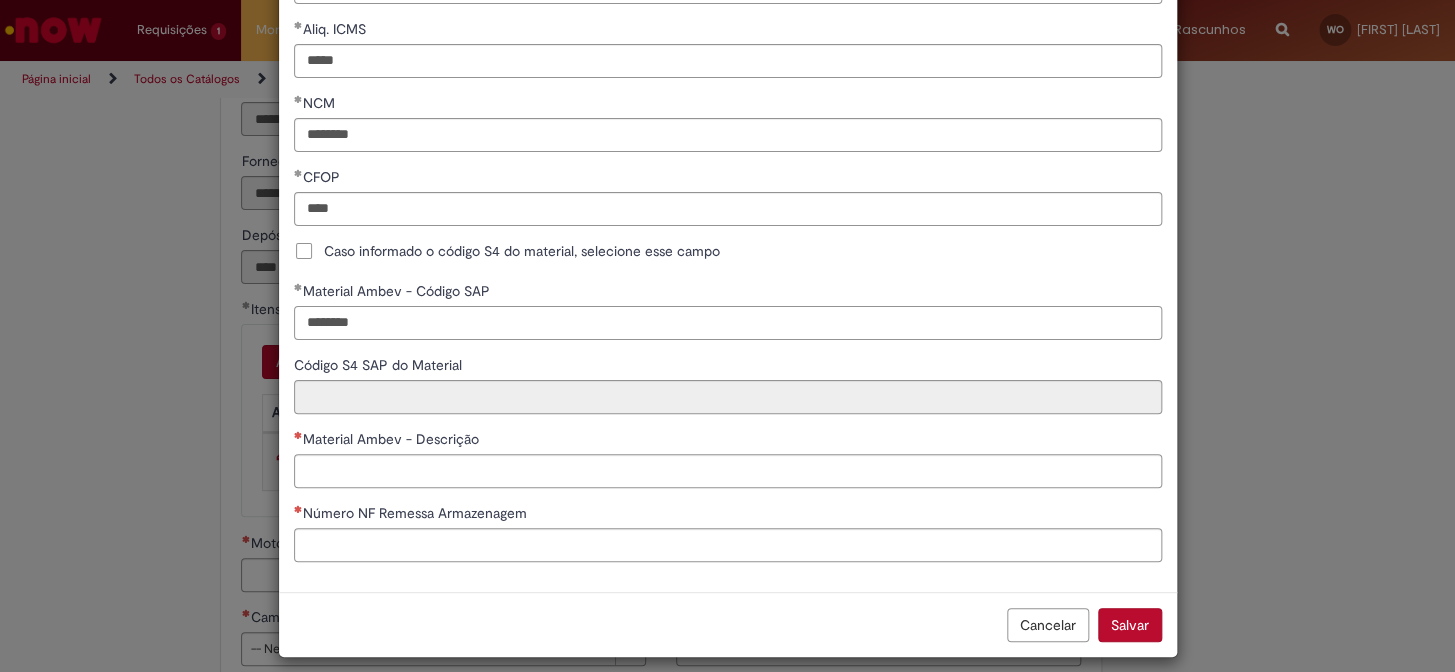 type on "********" 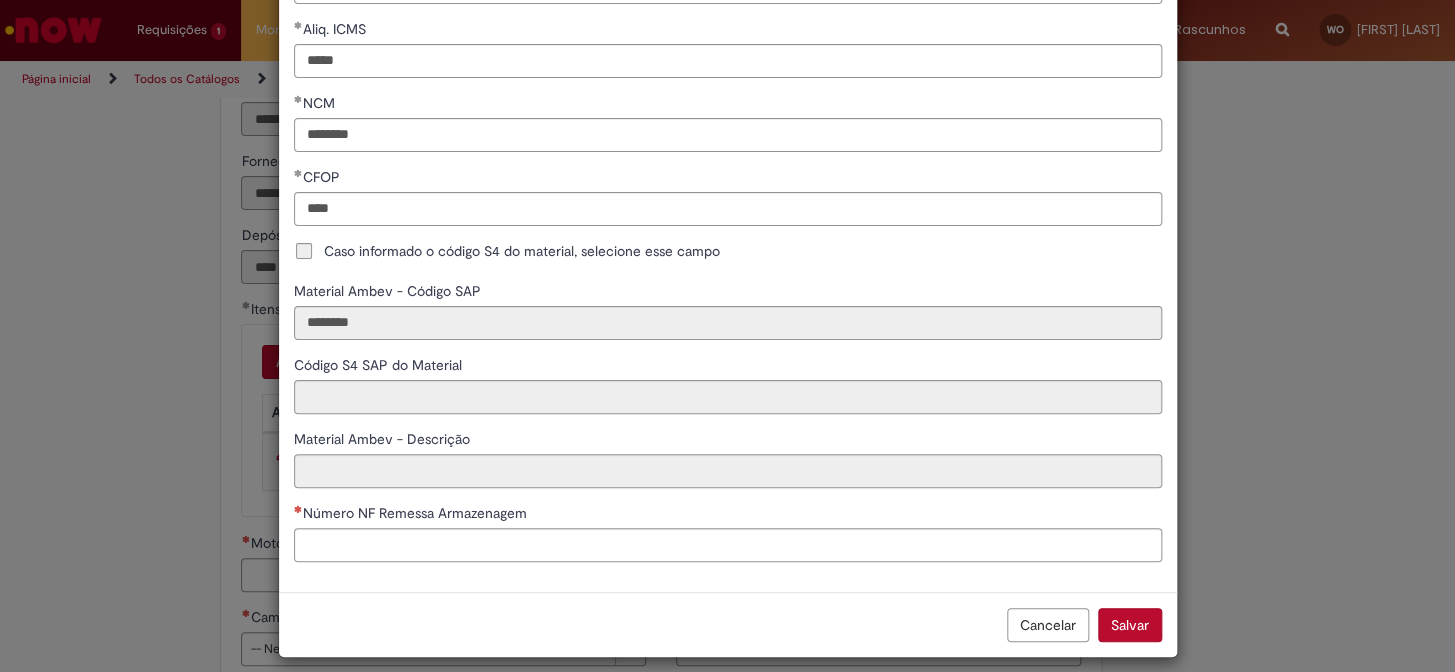 type on "**********" 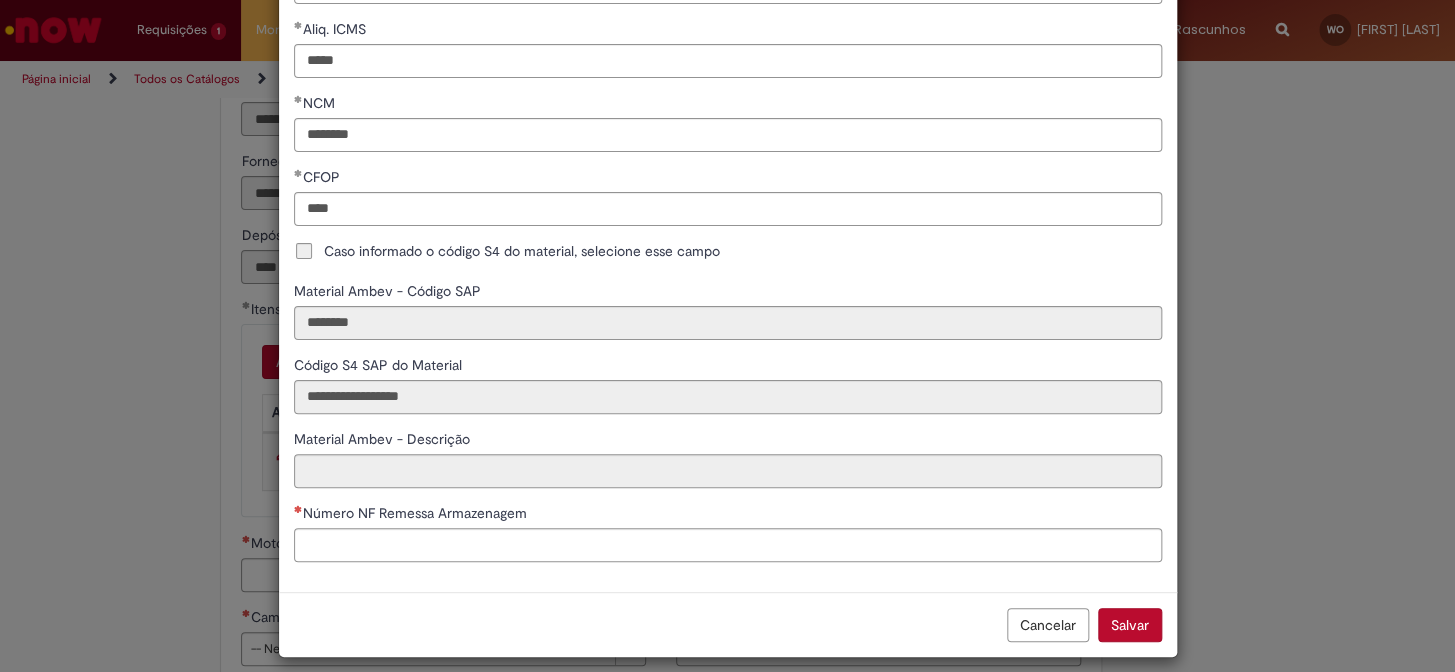type on "**********" 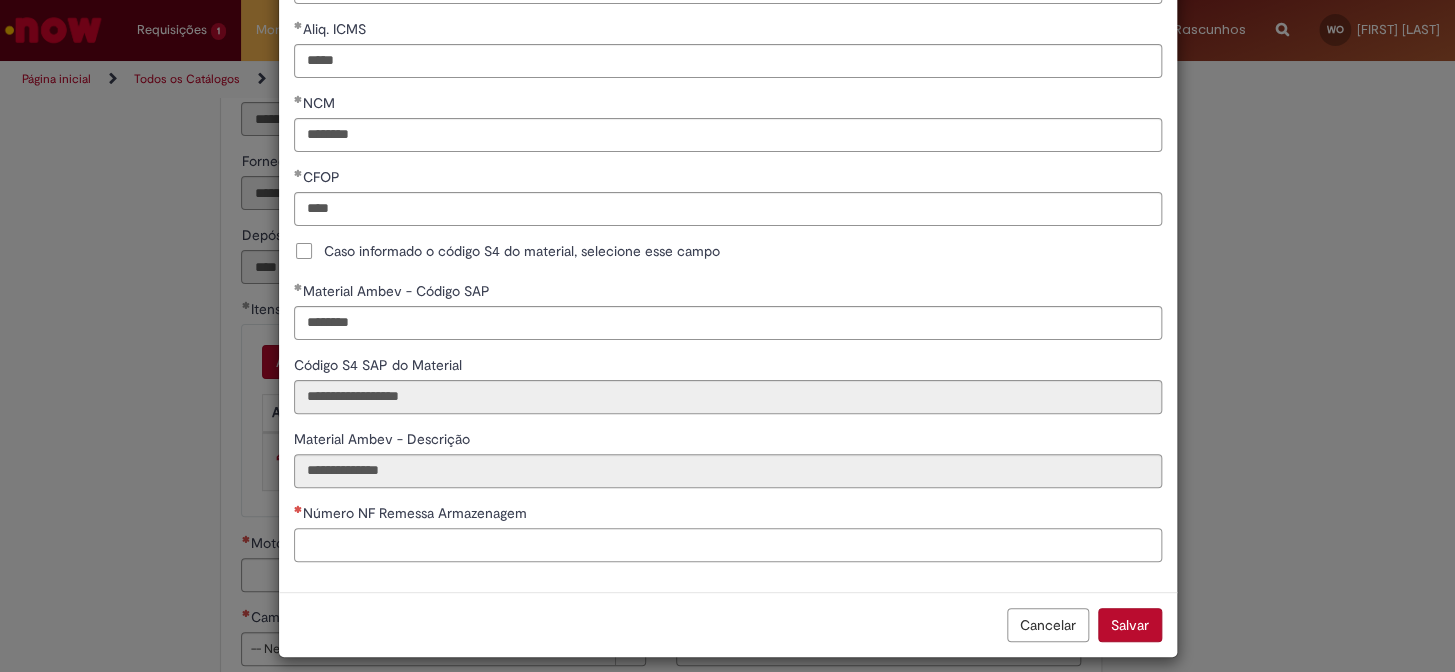 click on "Número NF Remessa Armazenagem" at bounding box center [728, 545] 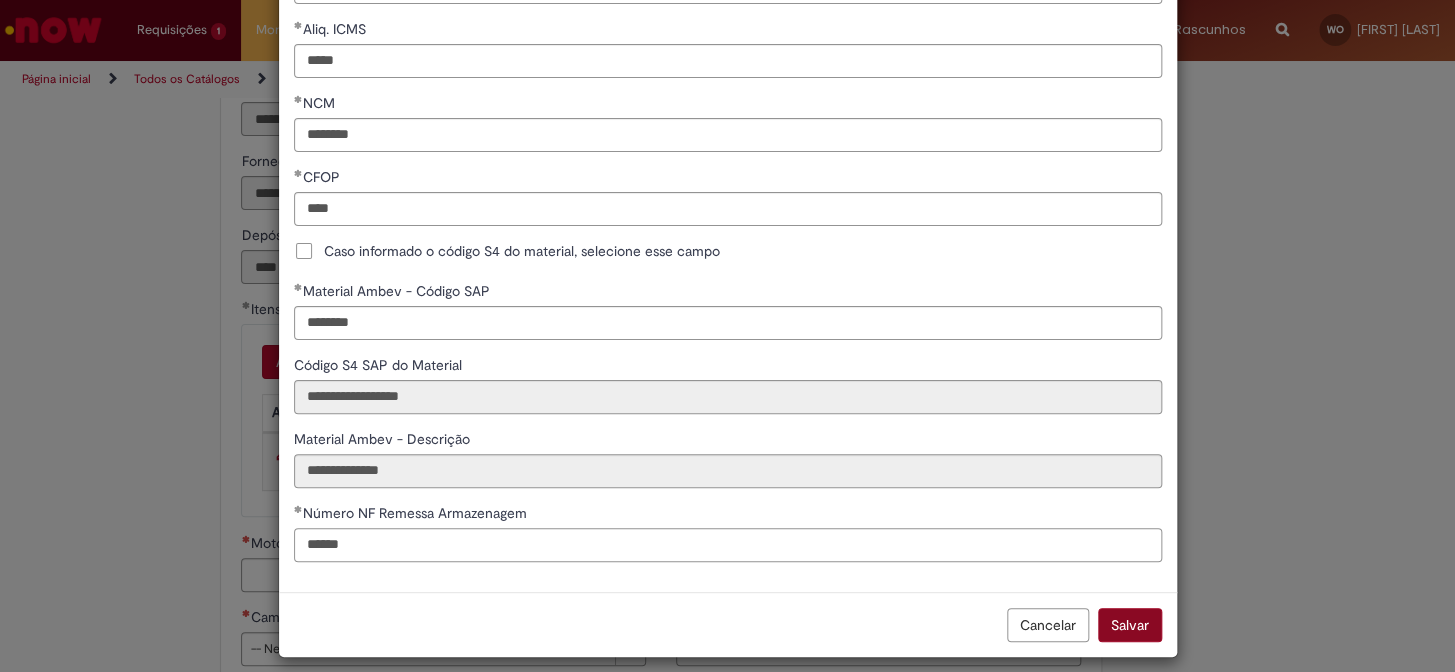type on "******" 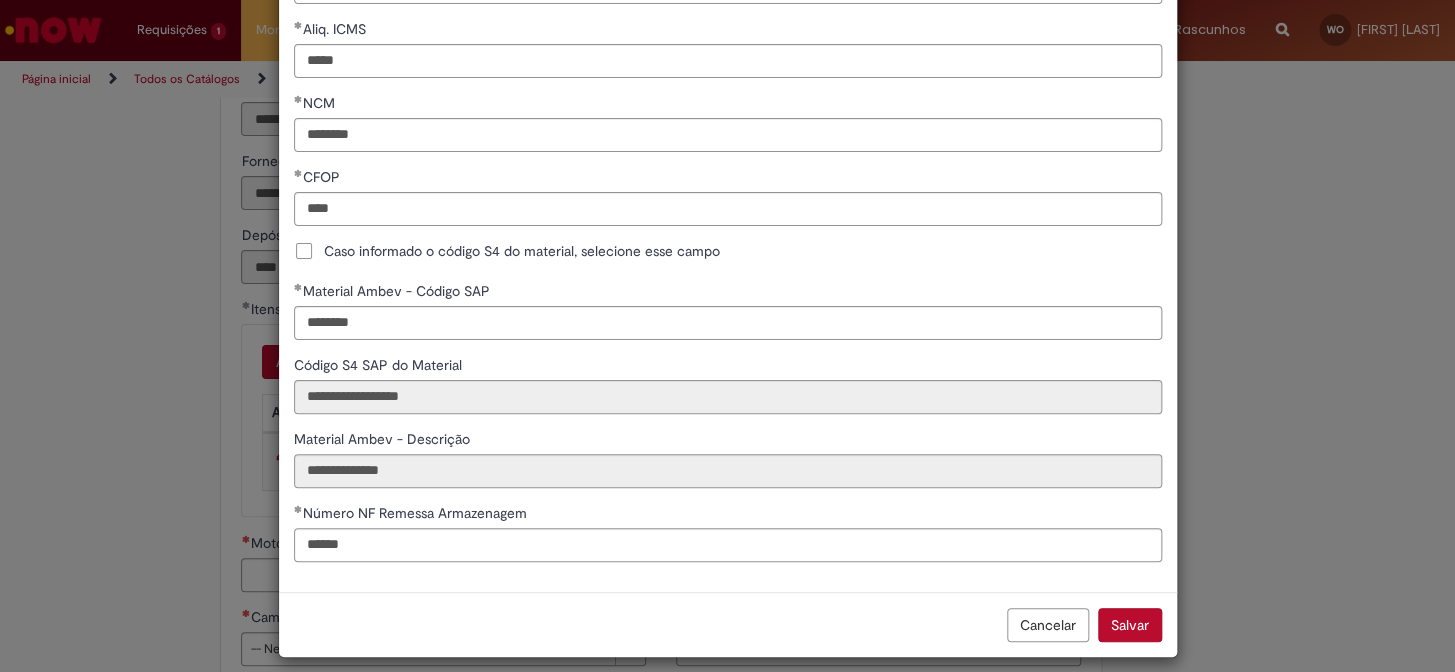click on "Salvar" at bounding box center (1130, 625) 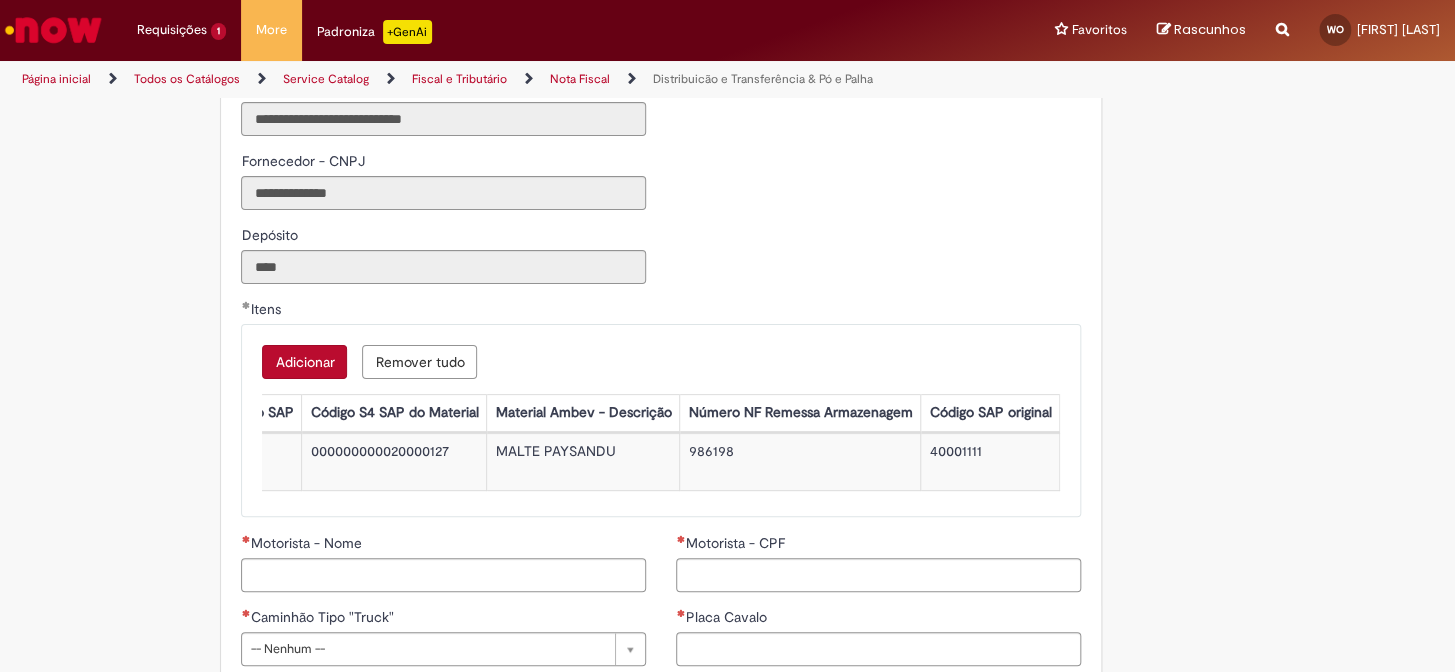 scroll, scrollTop: 0, scrollLeft: 0, axis: both 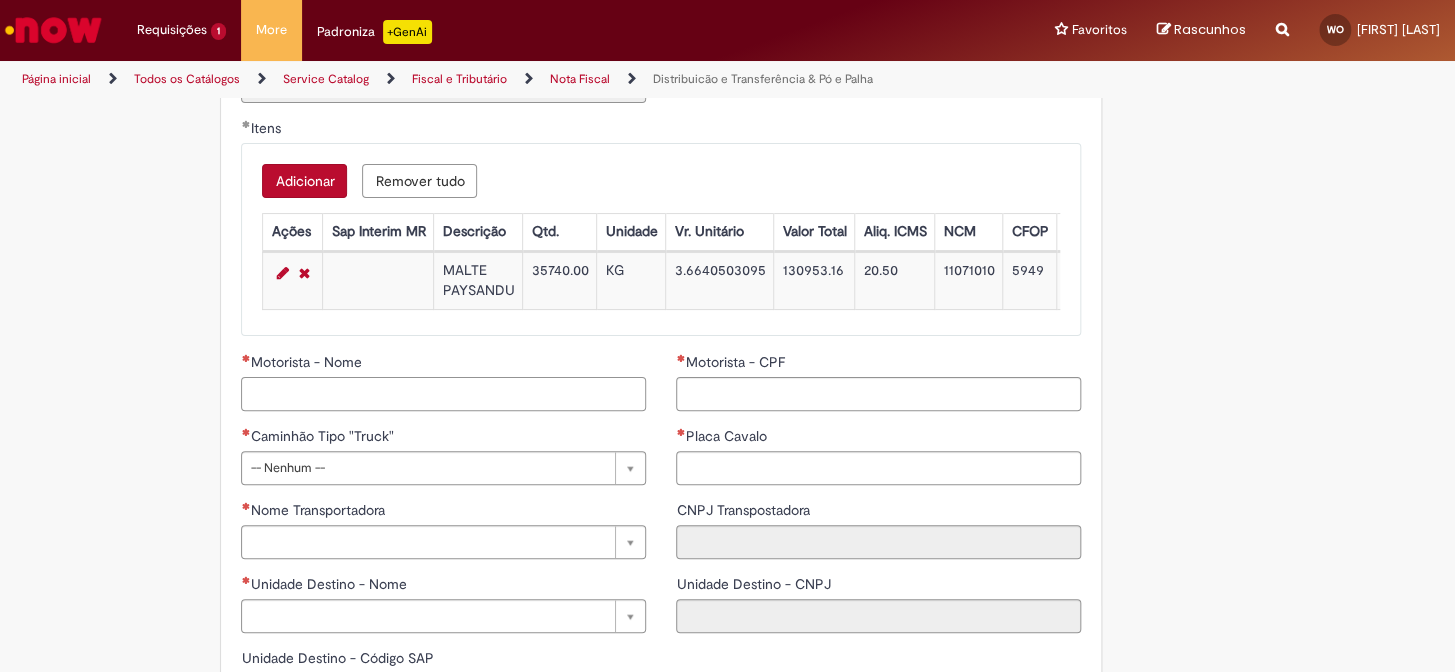 click on "Motorista - Nome" at bounding box center [443, 394] 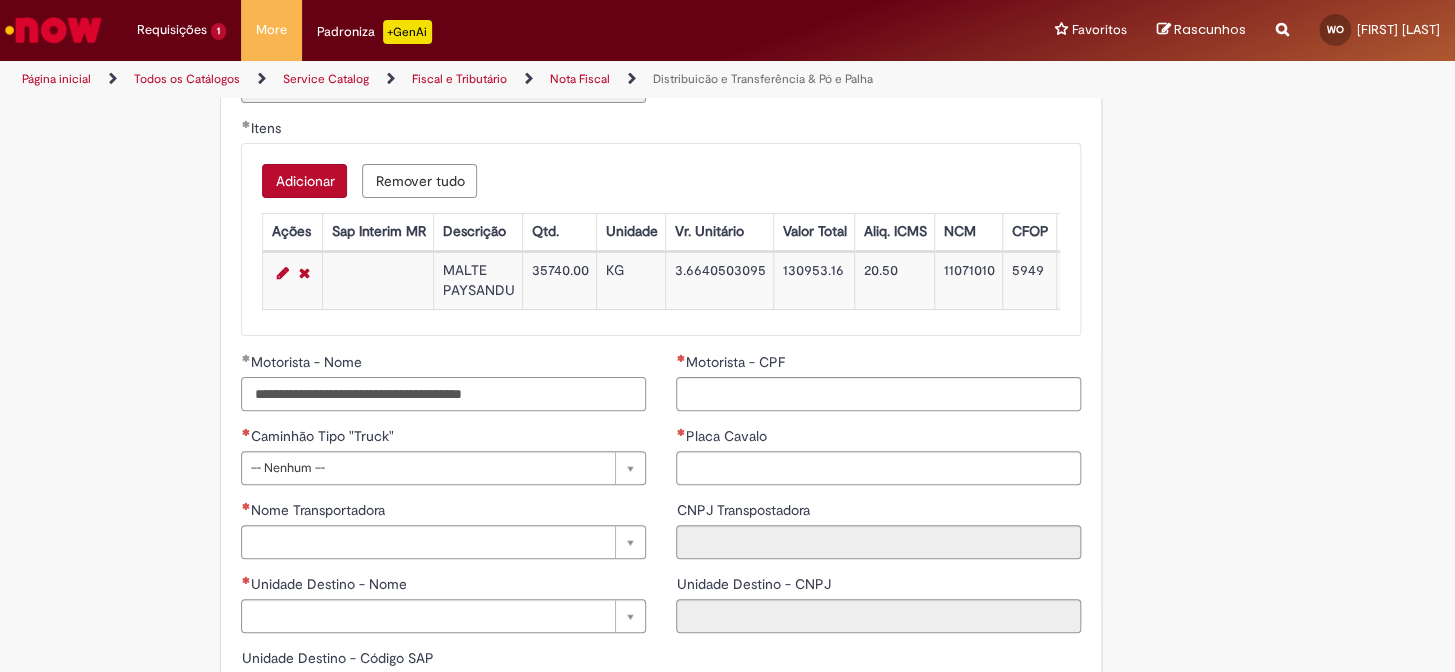 click on "**********" at bounding box center [443, 394] 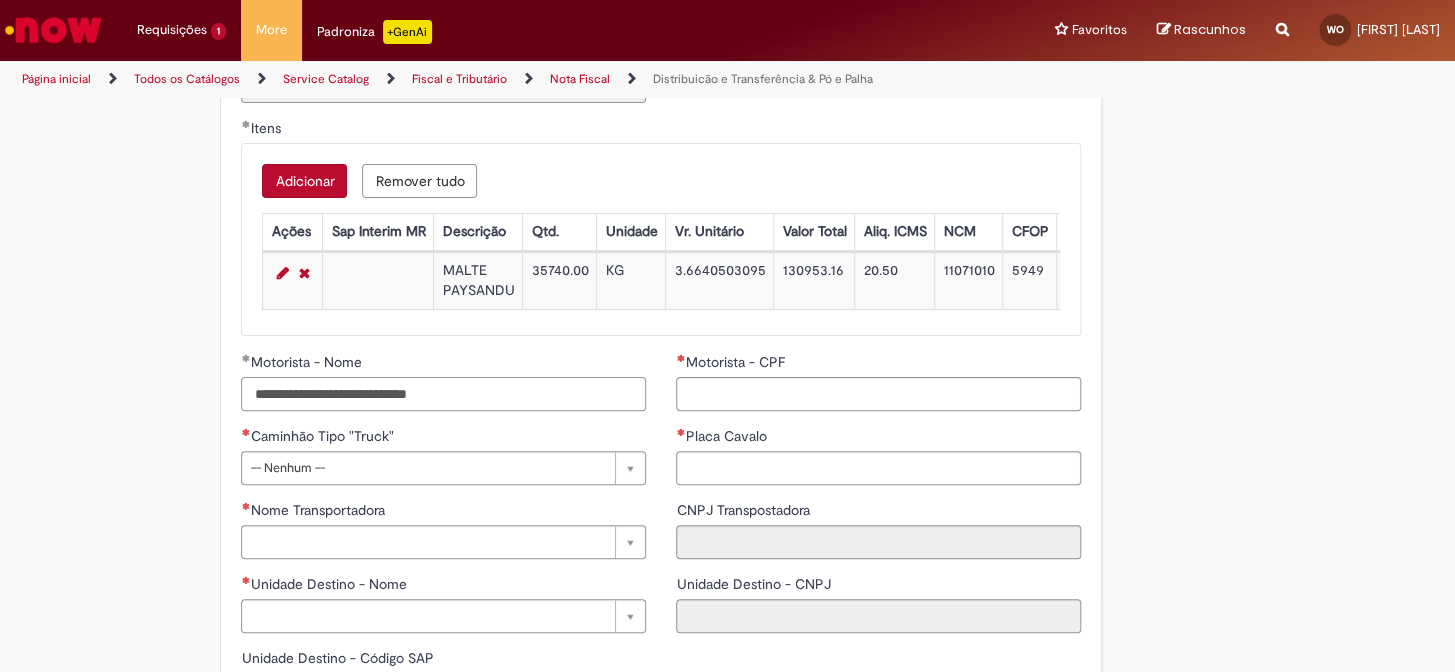 type on "**********" 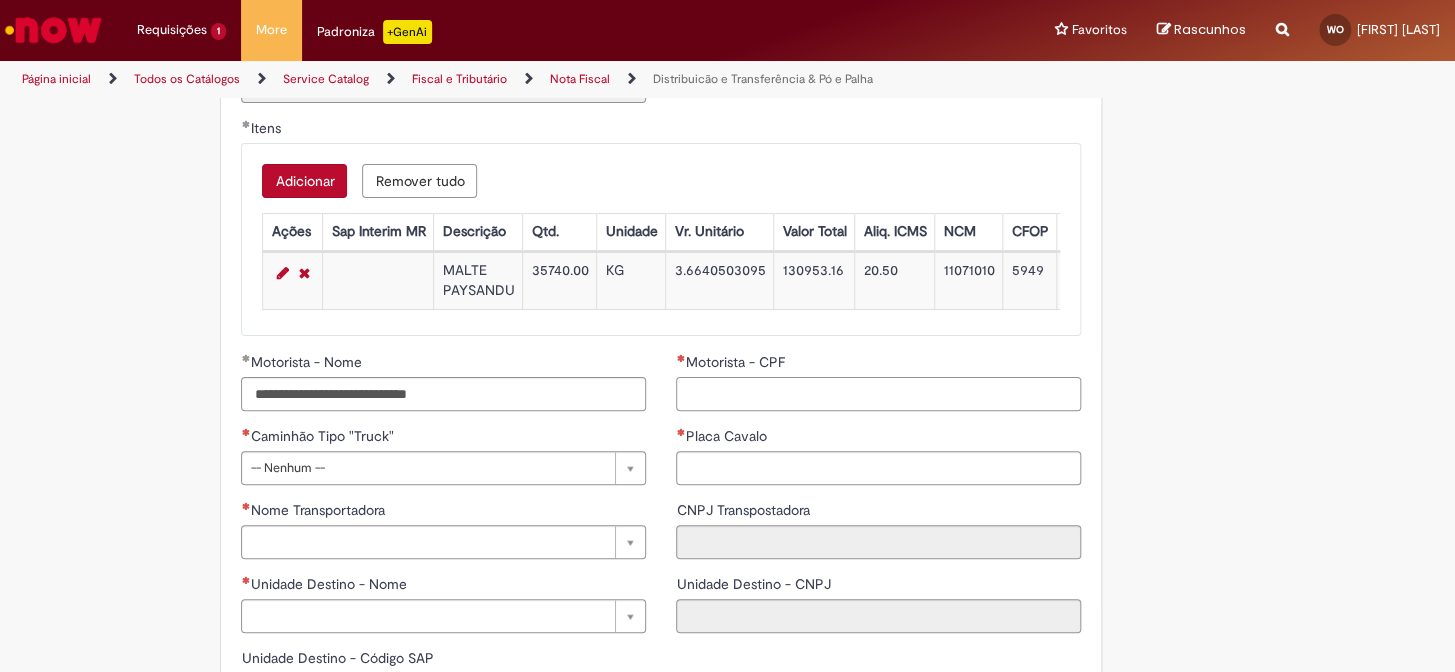 click on "Motorista - CPF" at bounding box center [878, 394] 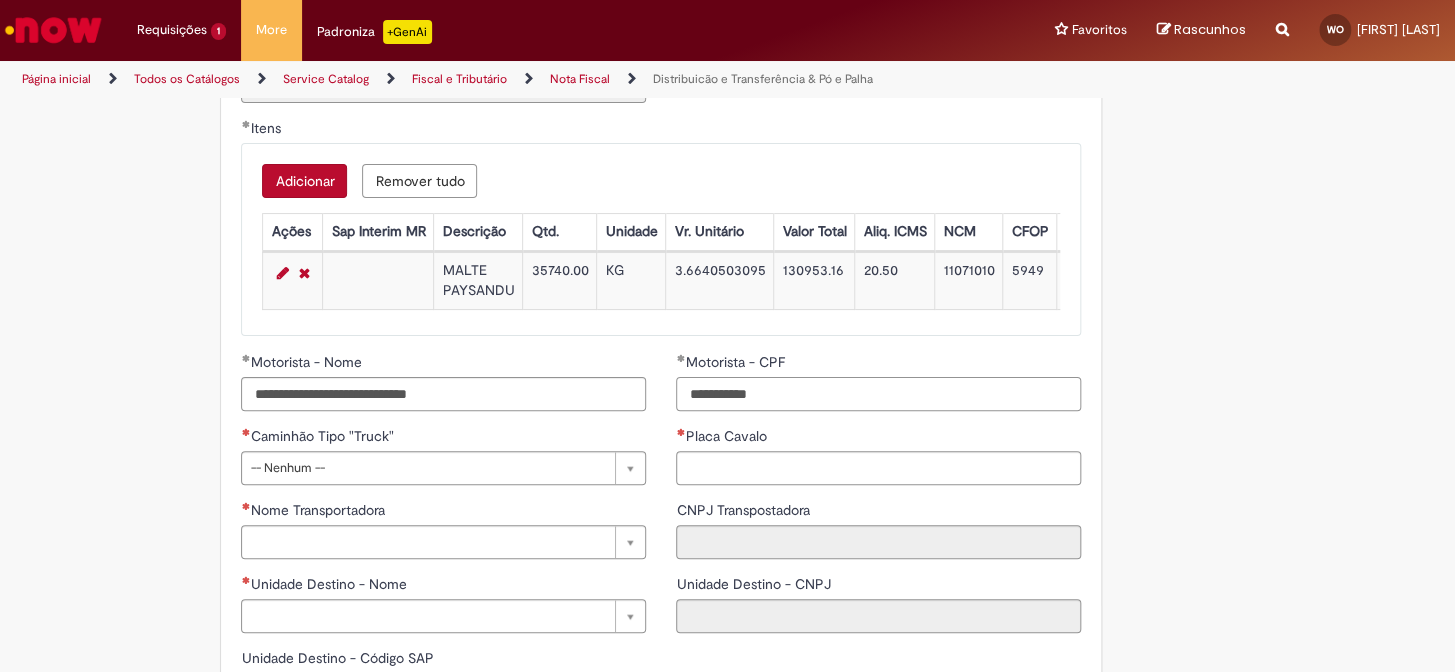 type on "**********" 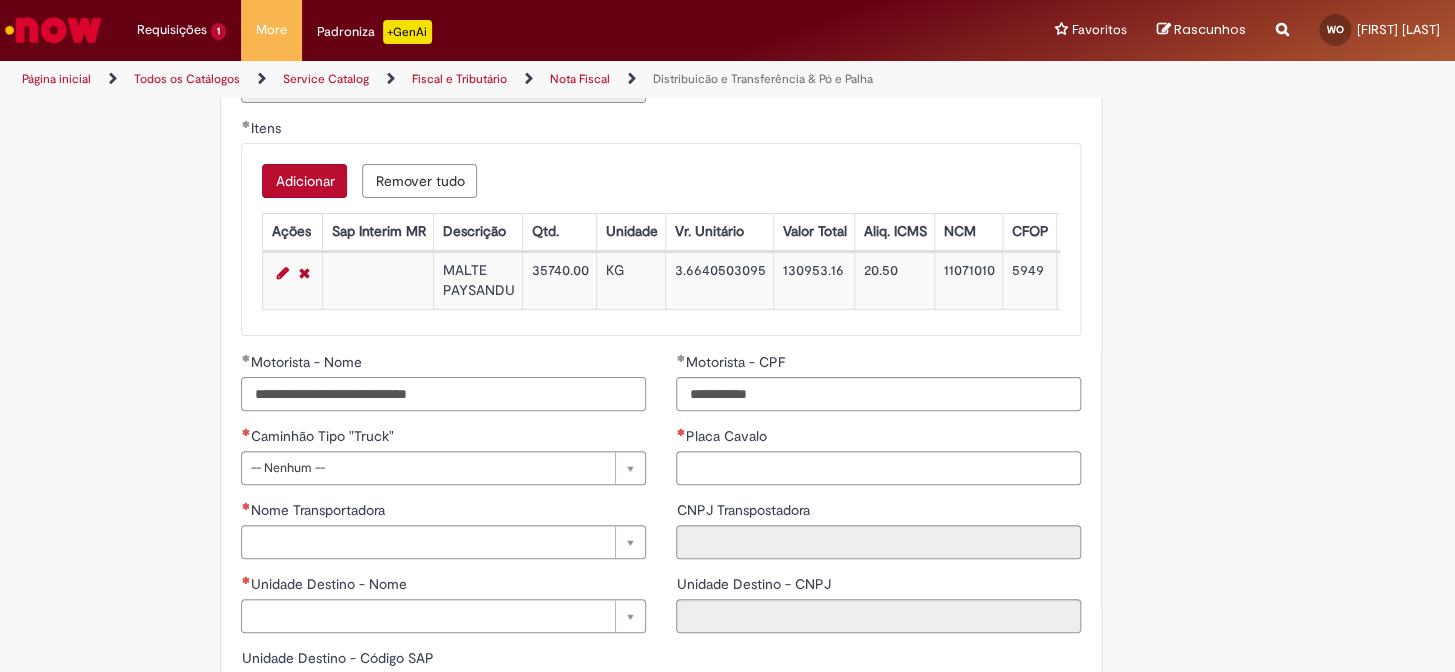 drag, startPoint x: 540, startPoint y: 414, endPoint x: 435, endPoint y: 417, distance: 105.04285 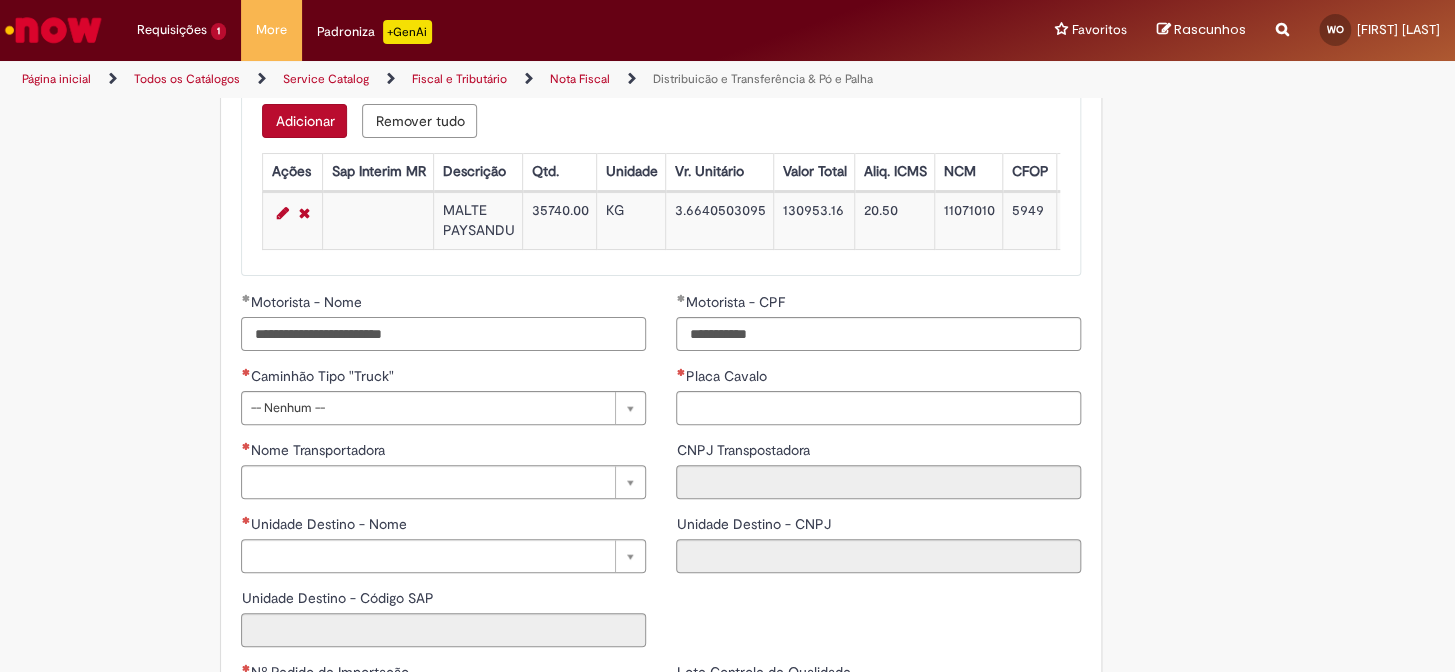 scroll, scrollTop: 2181, scrollLeft: 0, axis: vertical 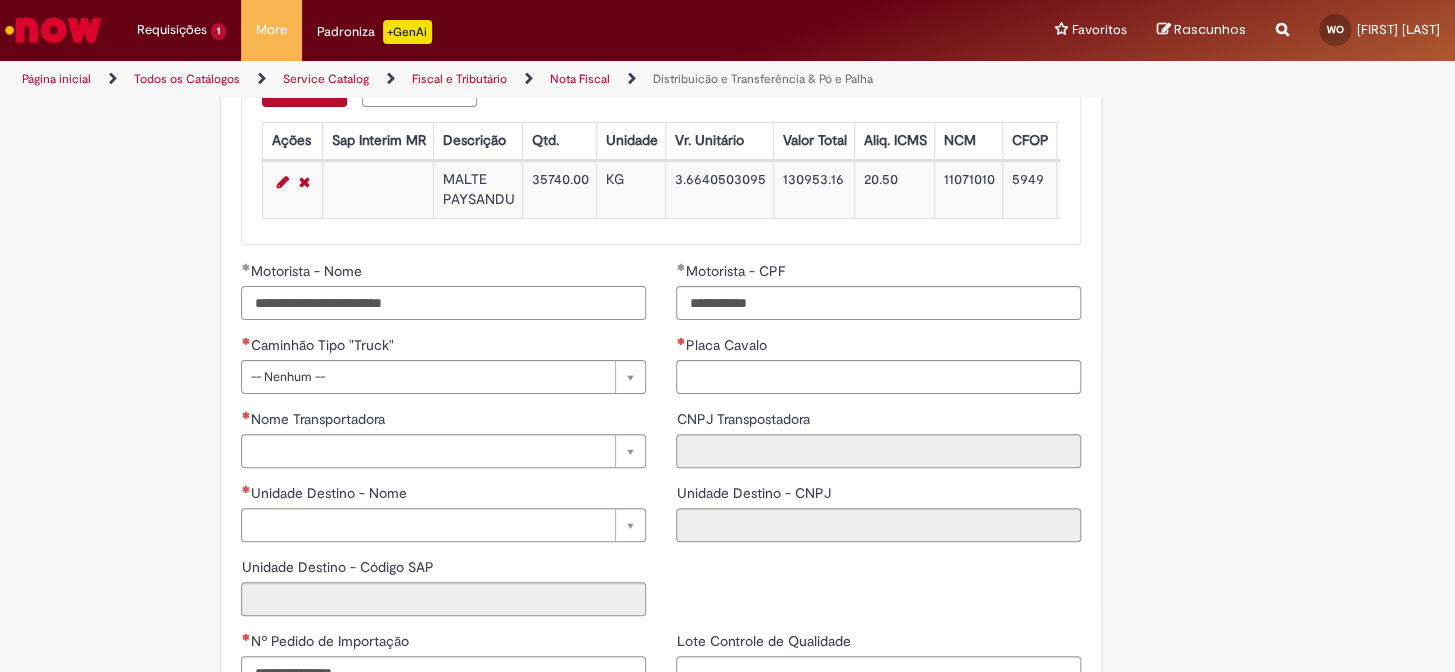 type on "**********" 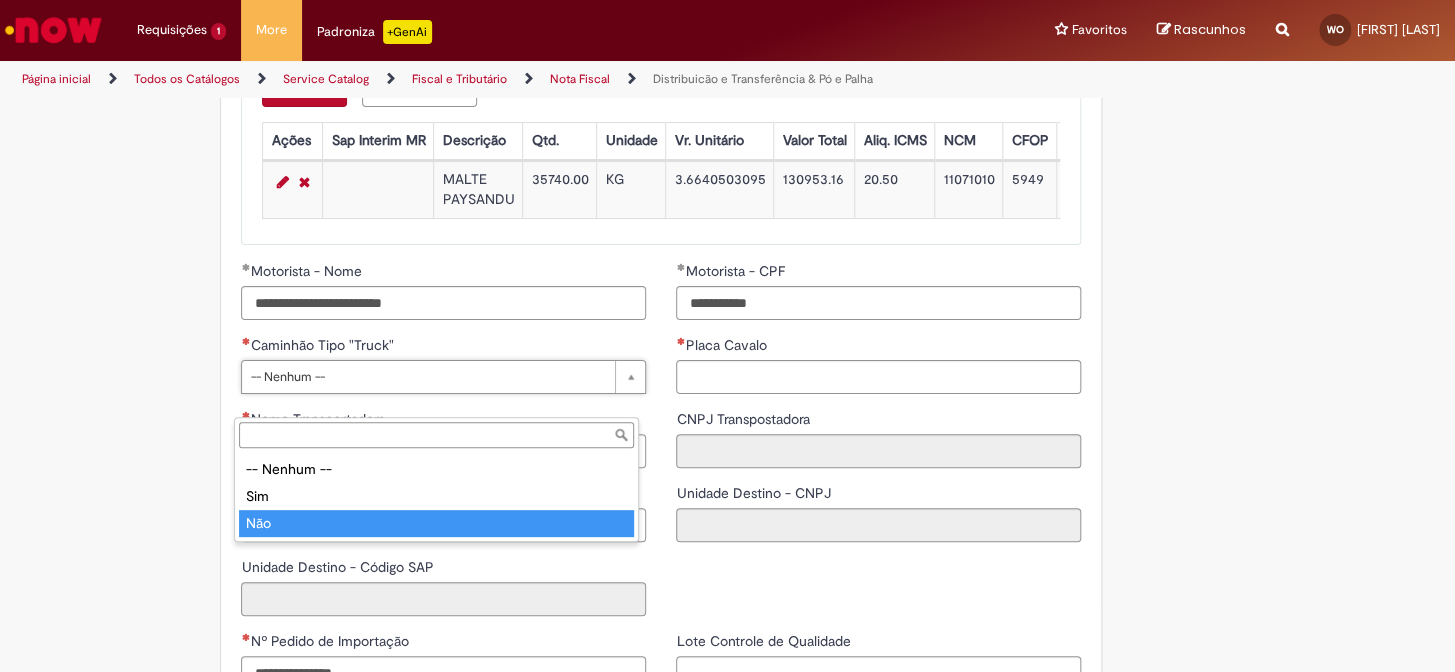 type on "***" 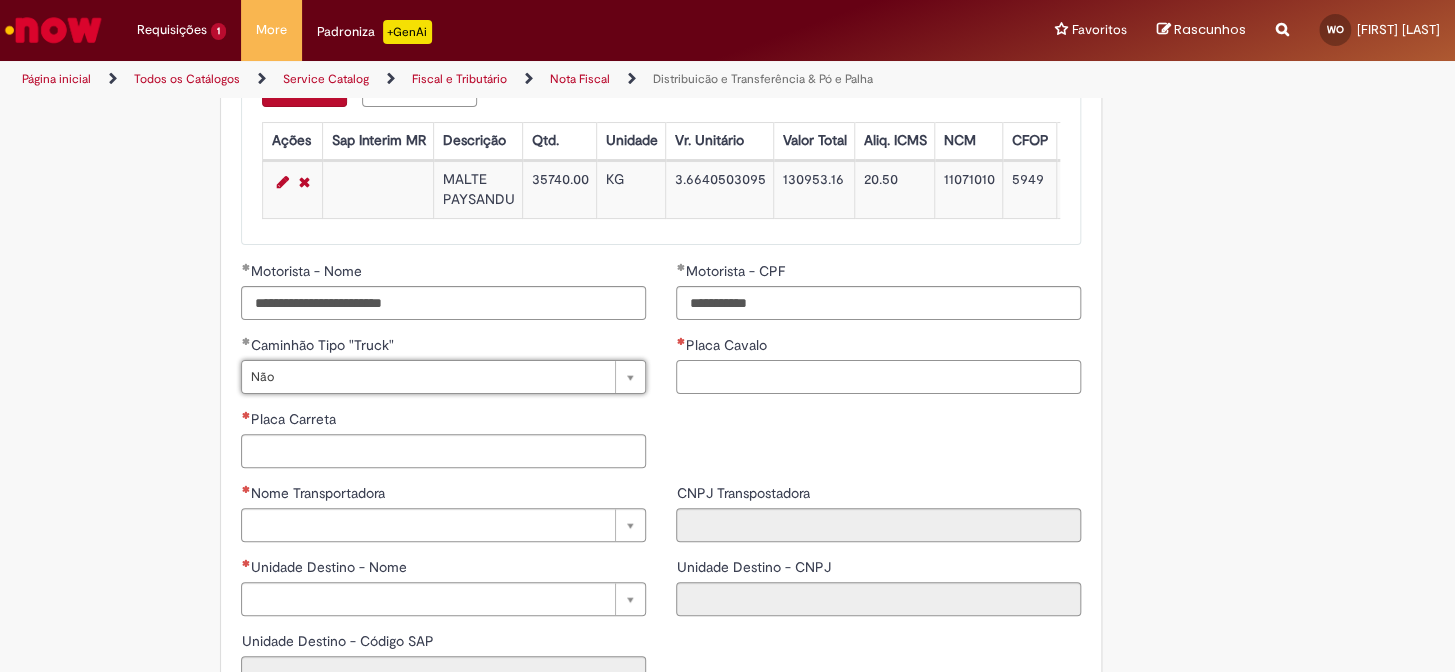 click on "Placa Cavalo" at bounding box center [878, 377] 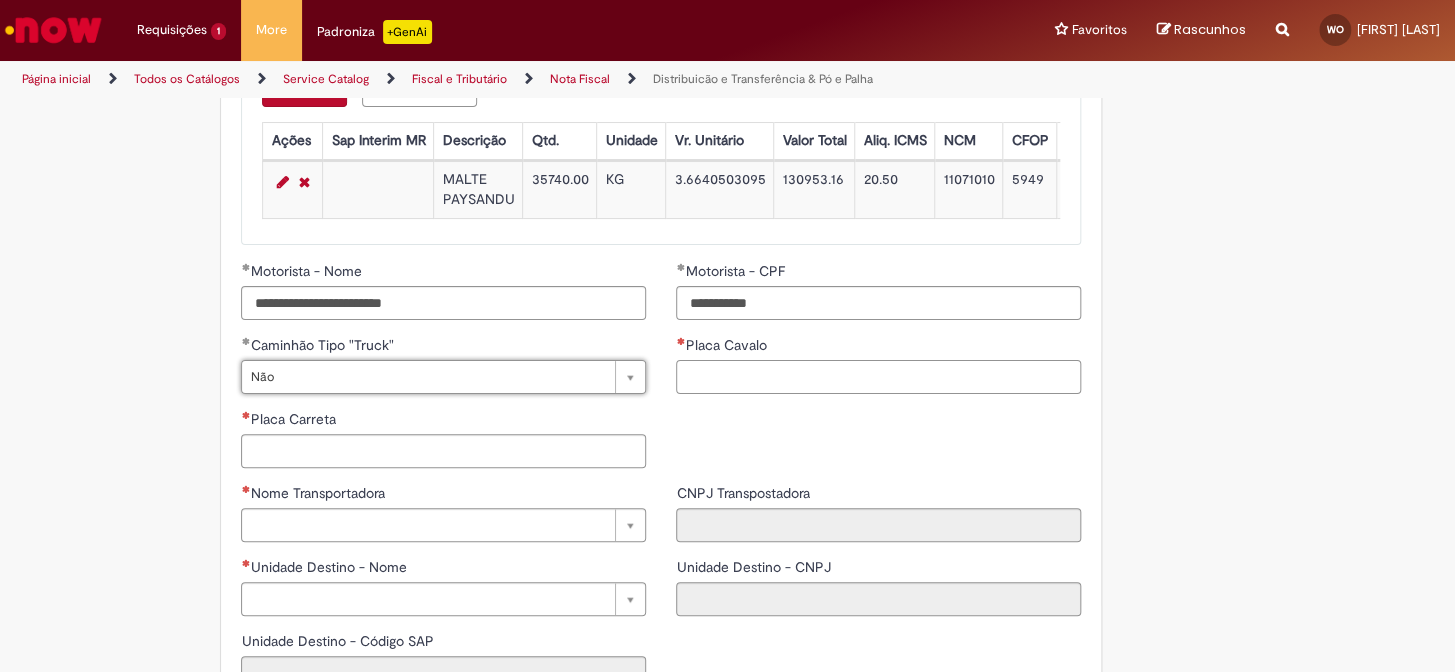 paste on "*******" 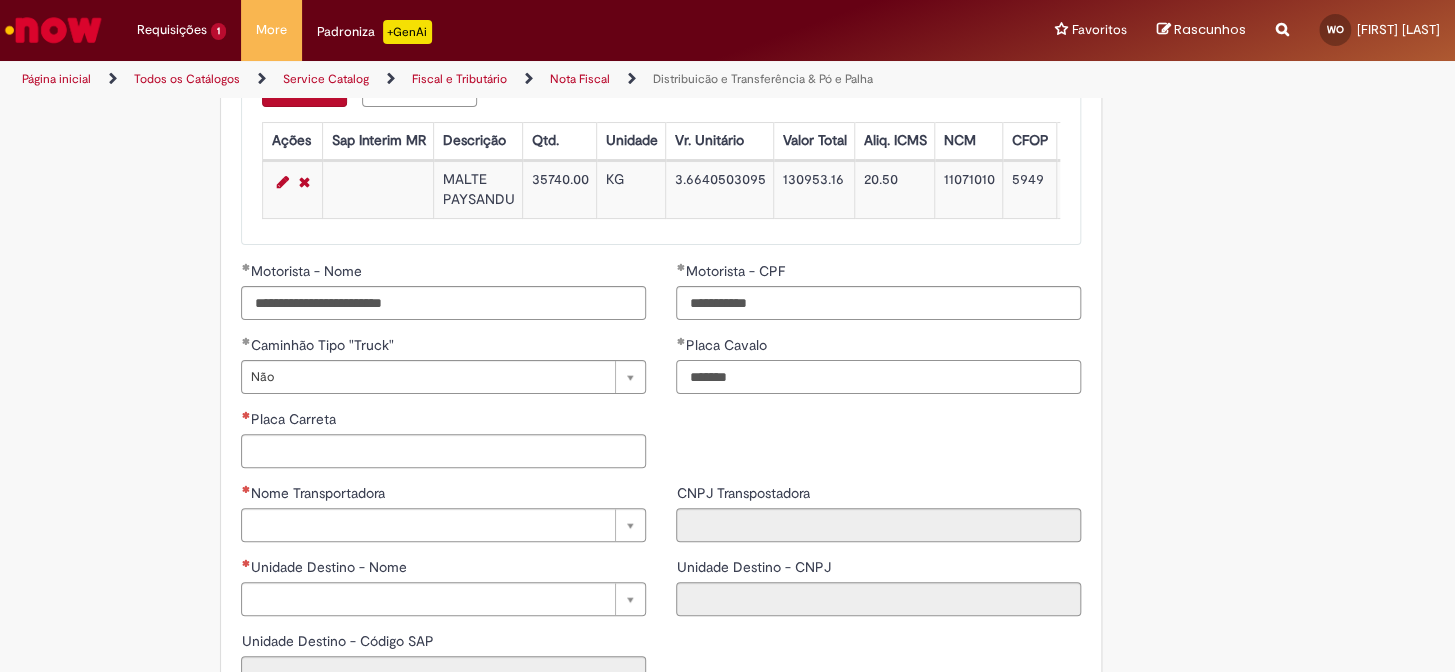 type on "*******" 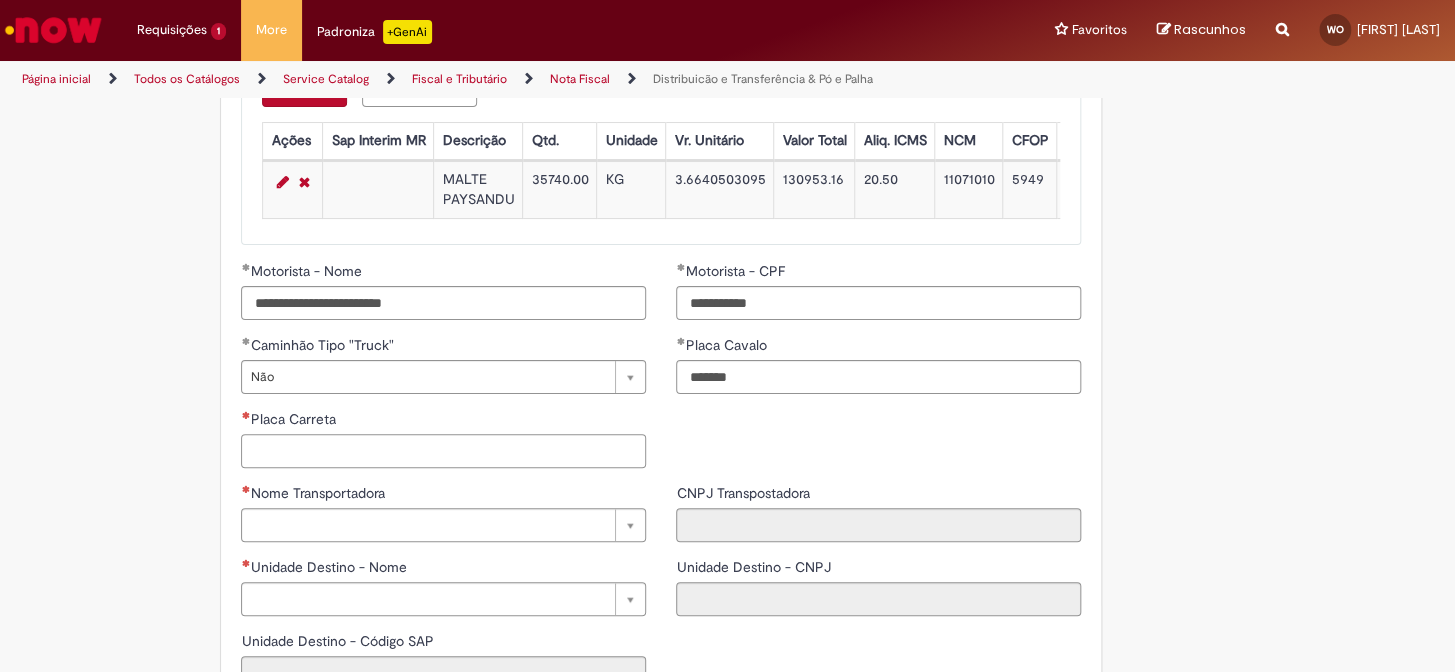 click on "Placa Carreta" at bounding box center (443, 451) 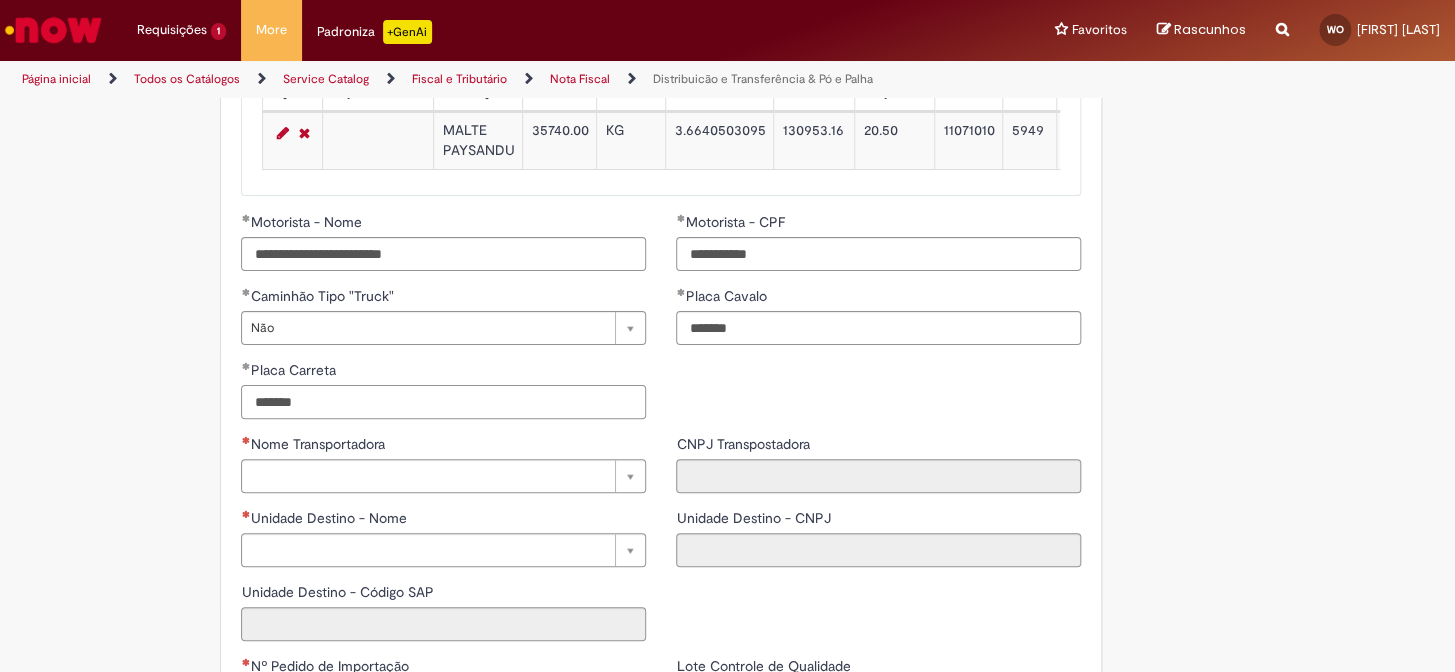 scroll, scrollTop: 2272, scrollLeft: 0, axis: vertical 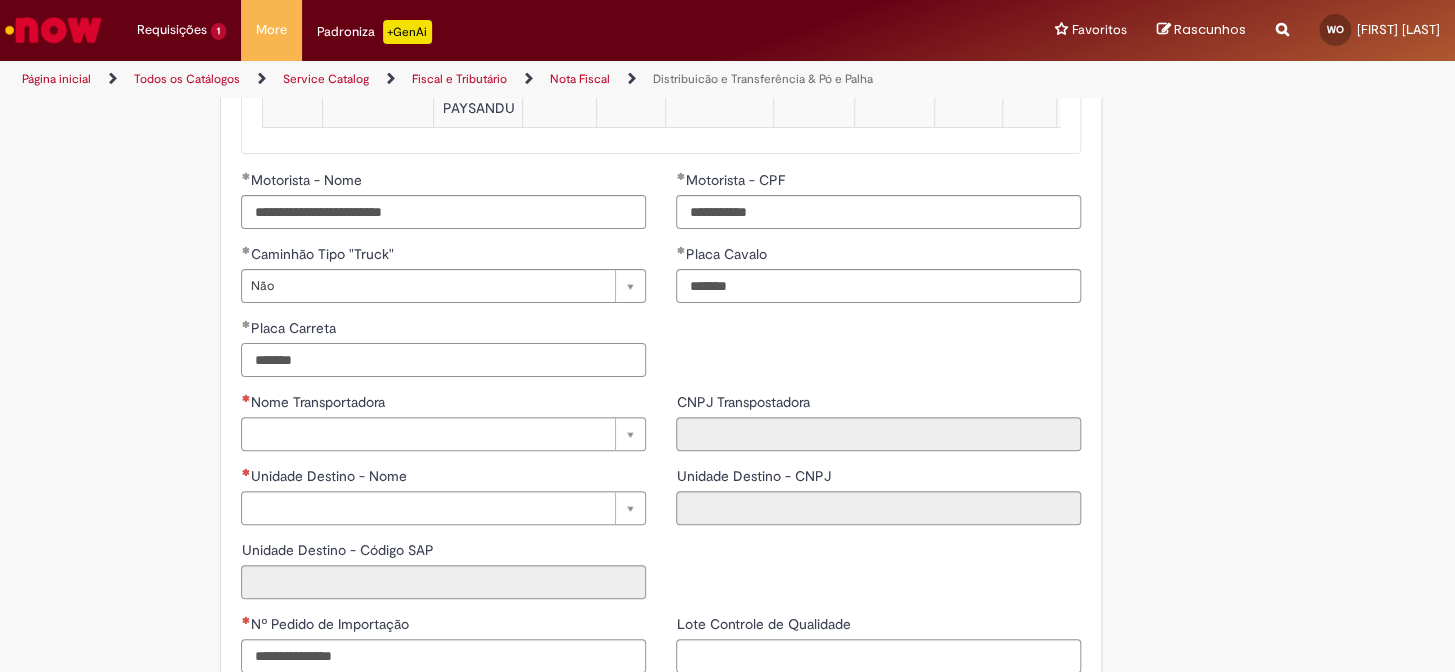 type on "*******" 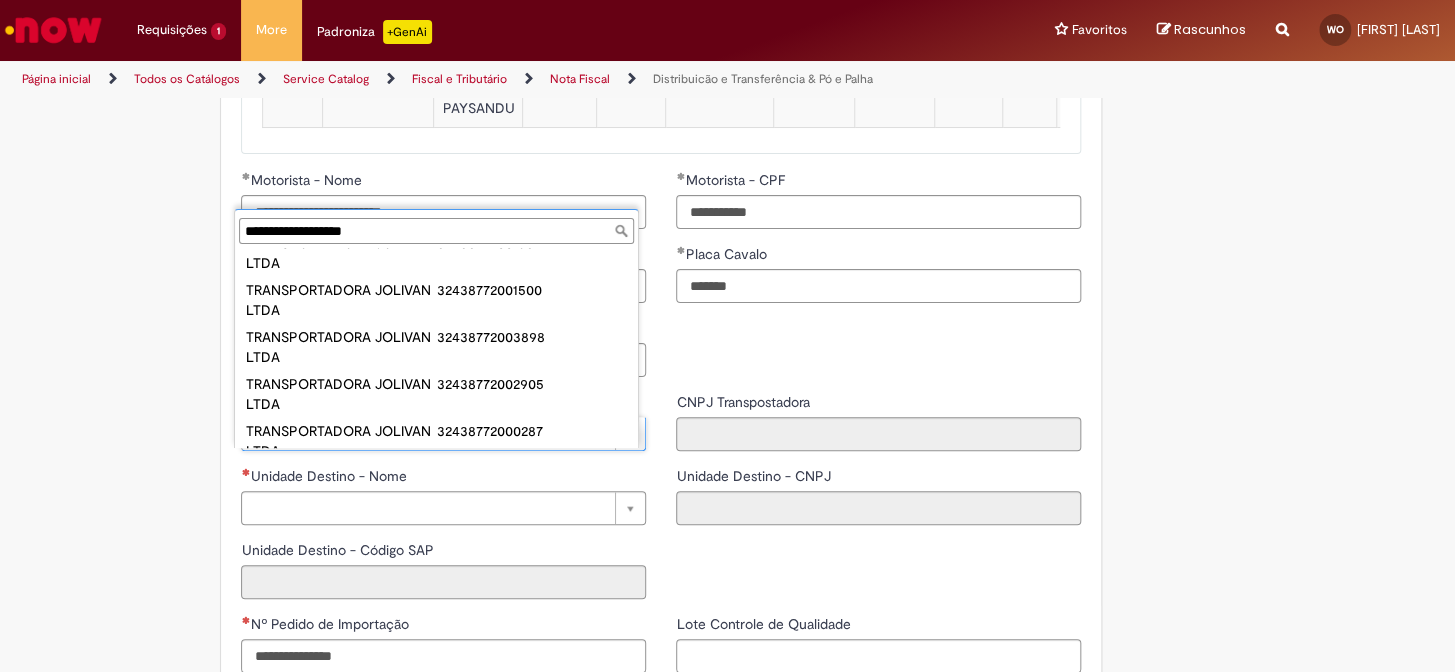 scroll, scrollTop: 935, scrollLeft: 0, axis: vertical 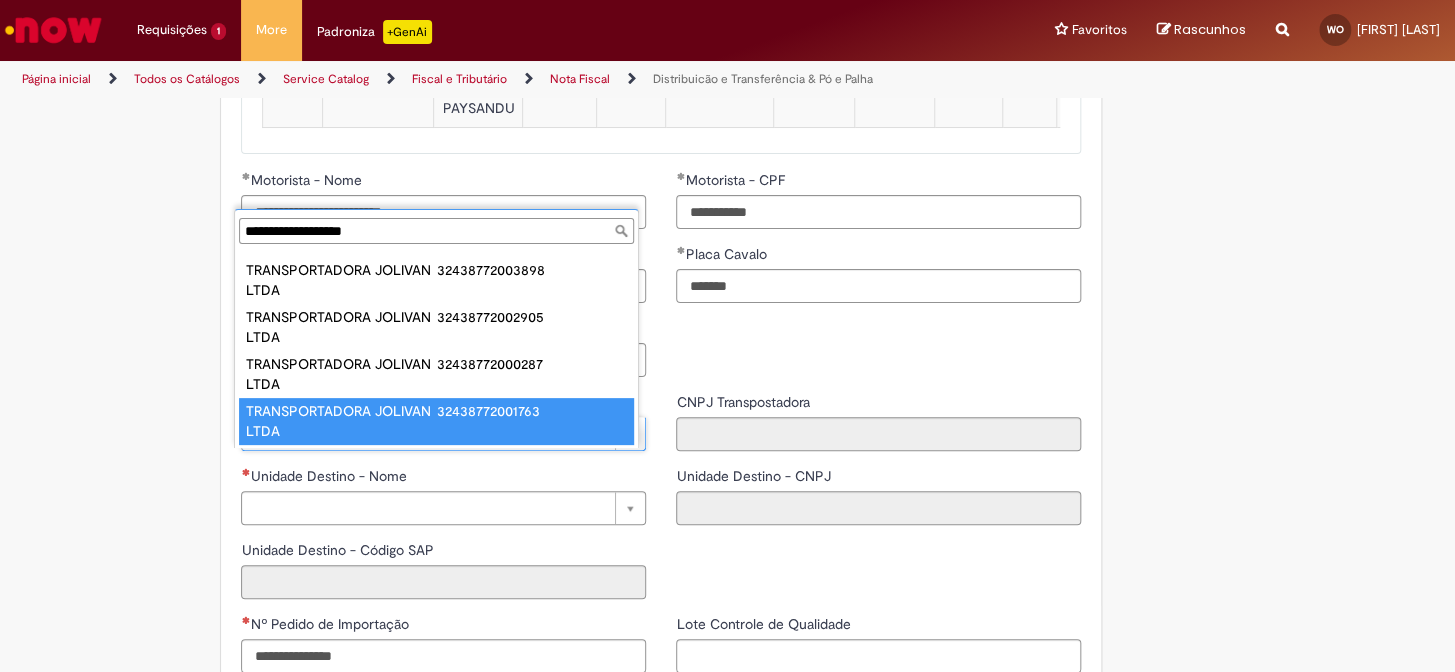 type on "**********" 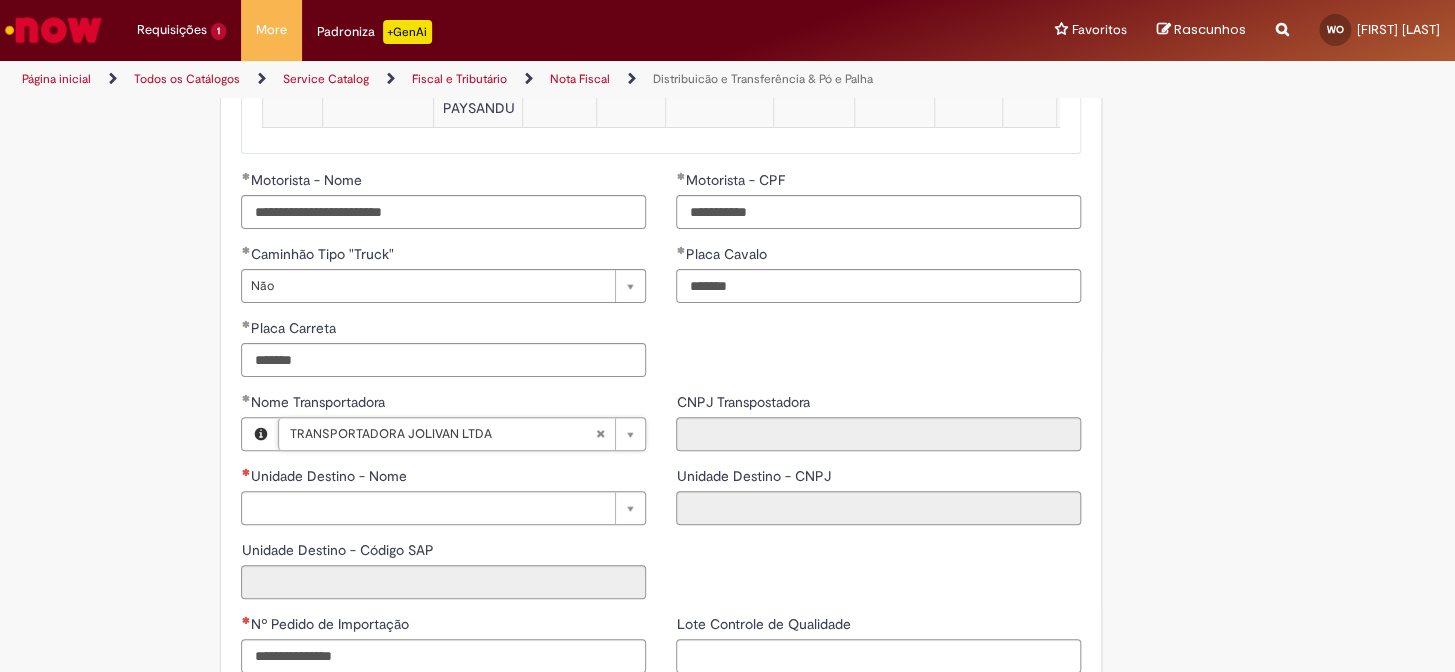 type on "**********" 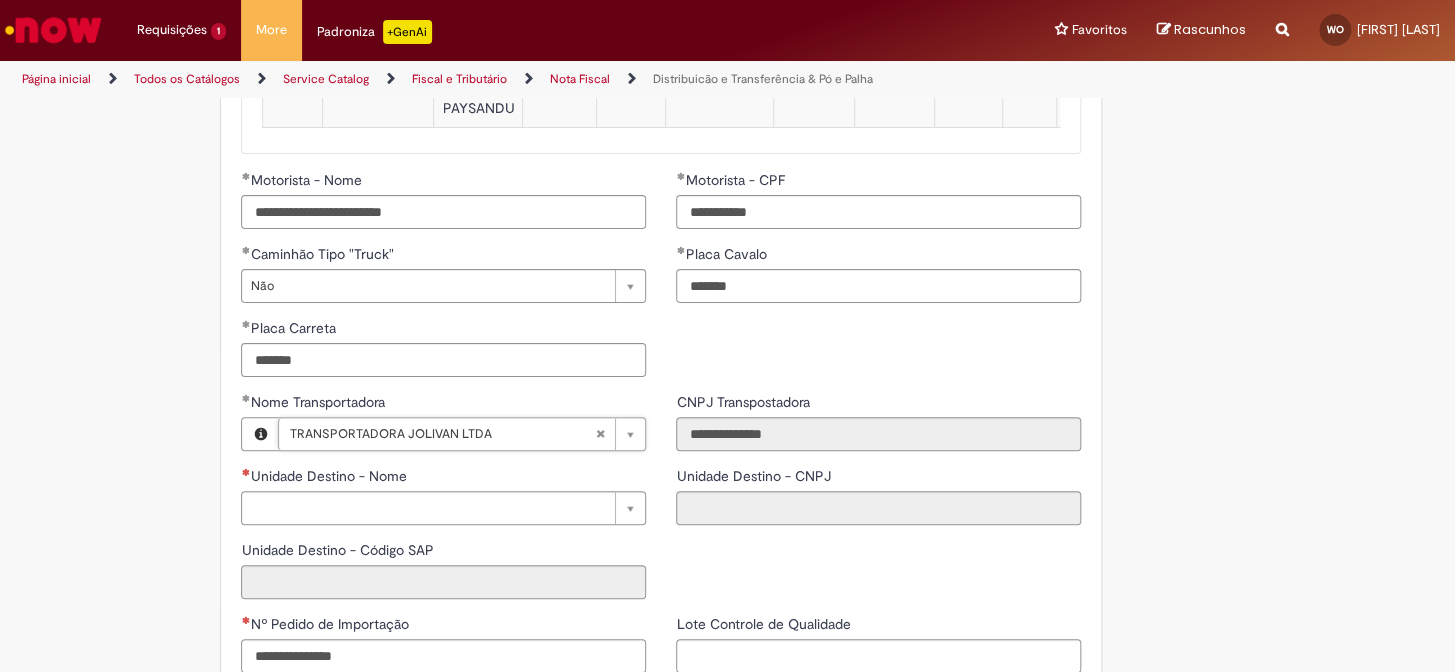 scroll, scrollTop: 2363, scrollLeft: 0, axis: vertical 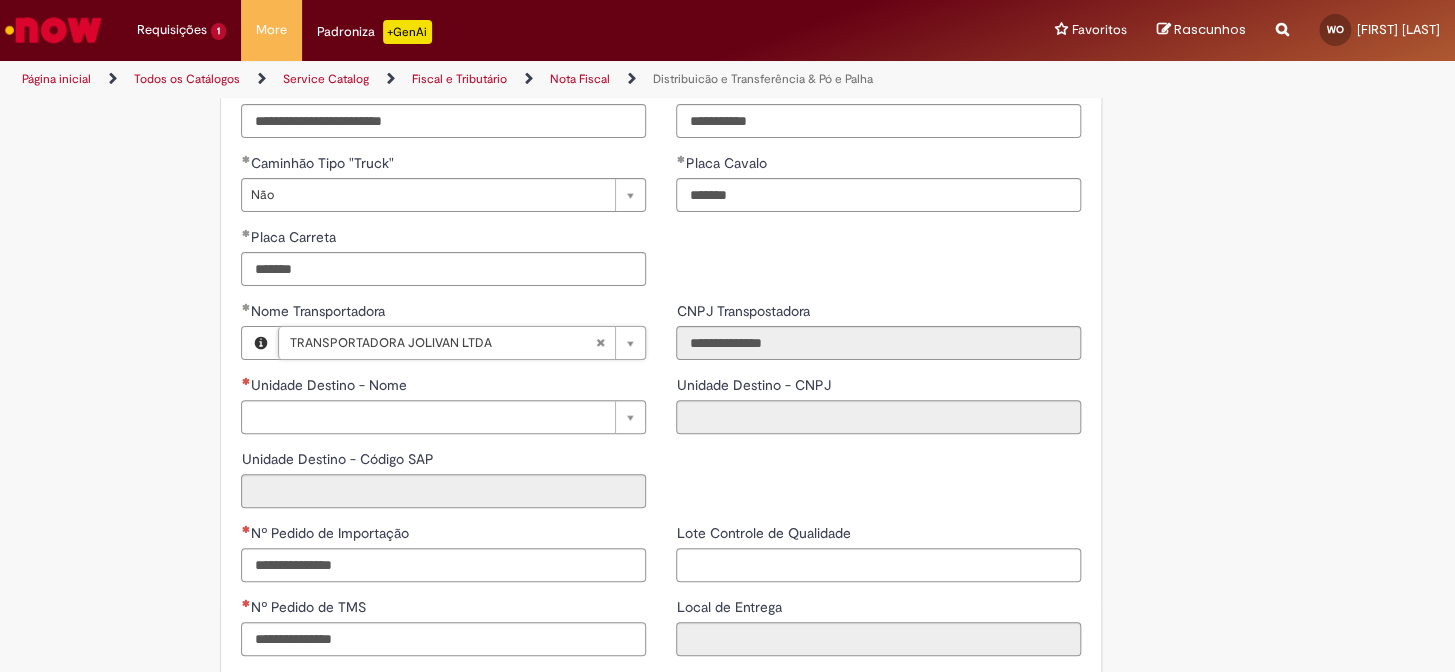 click on "Unidade Destino - Nome          Pesquisar usando lista                 Unidade Destino - Nome" at bounding box center (443, 404) 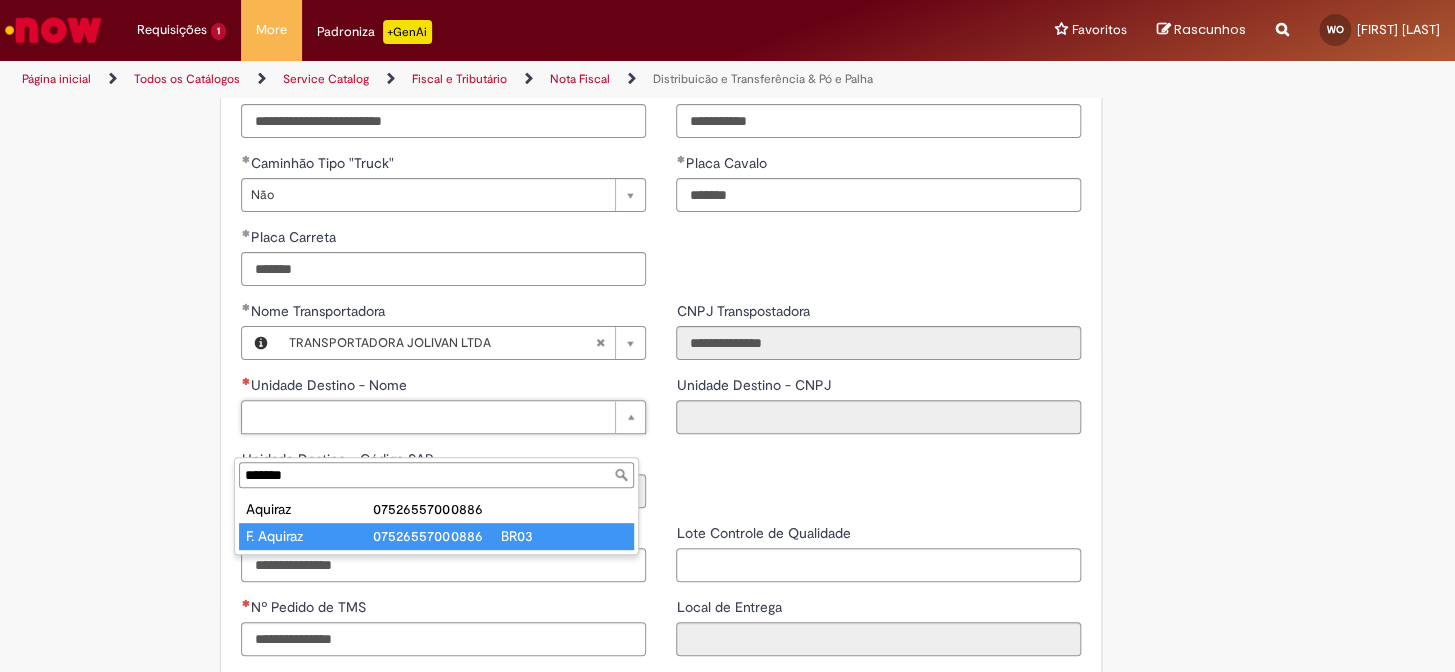 type on "*******" 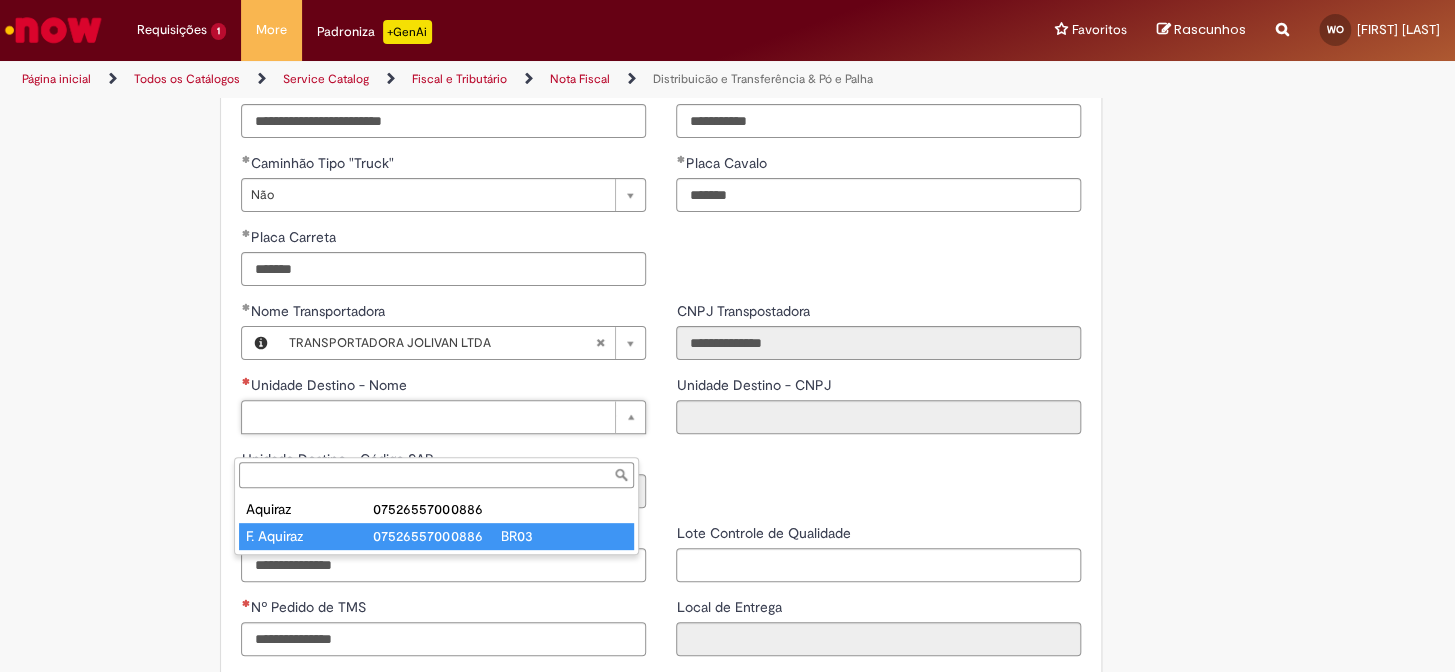 type on "**********" 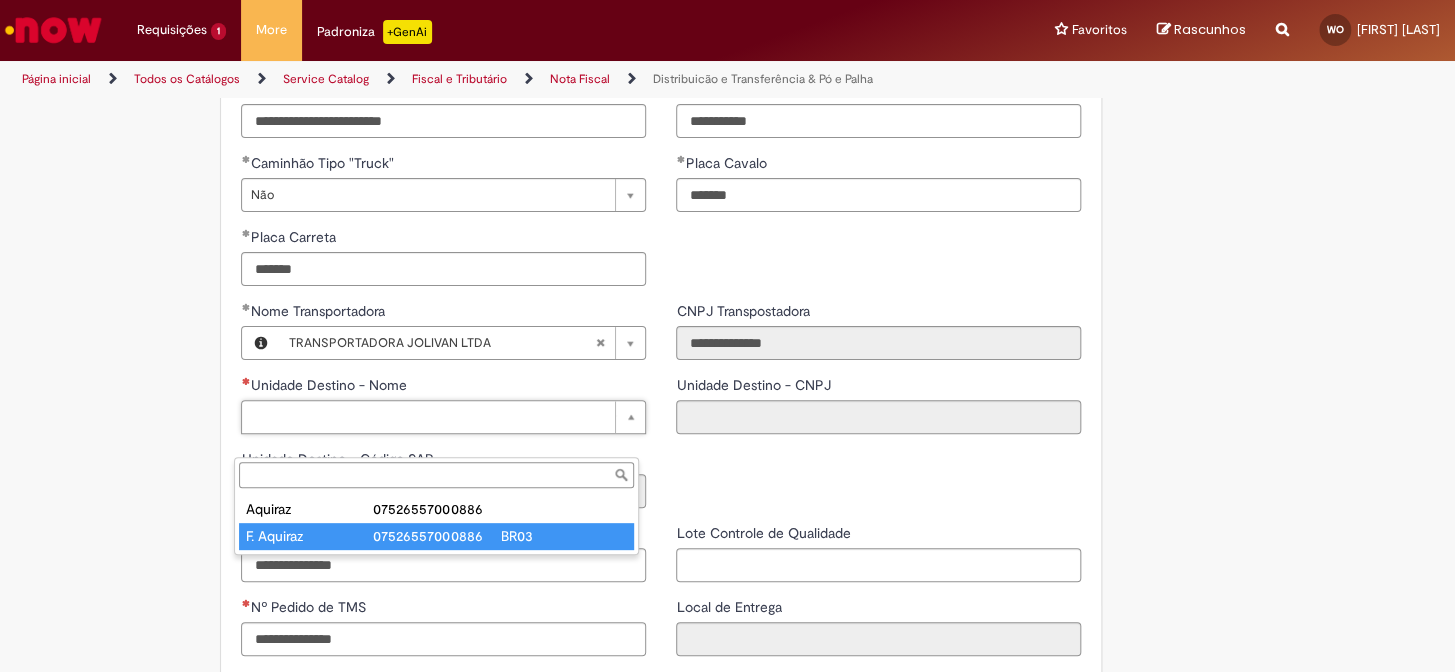 type on "****" 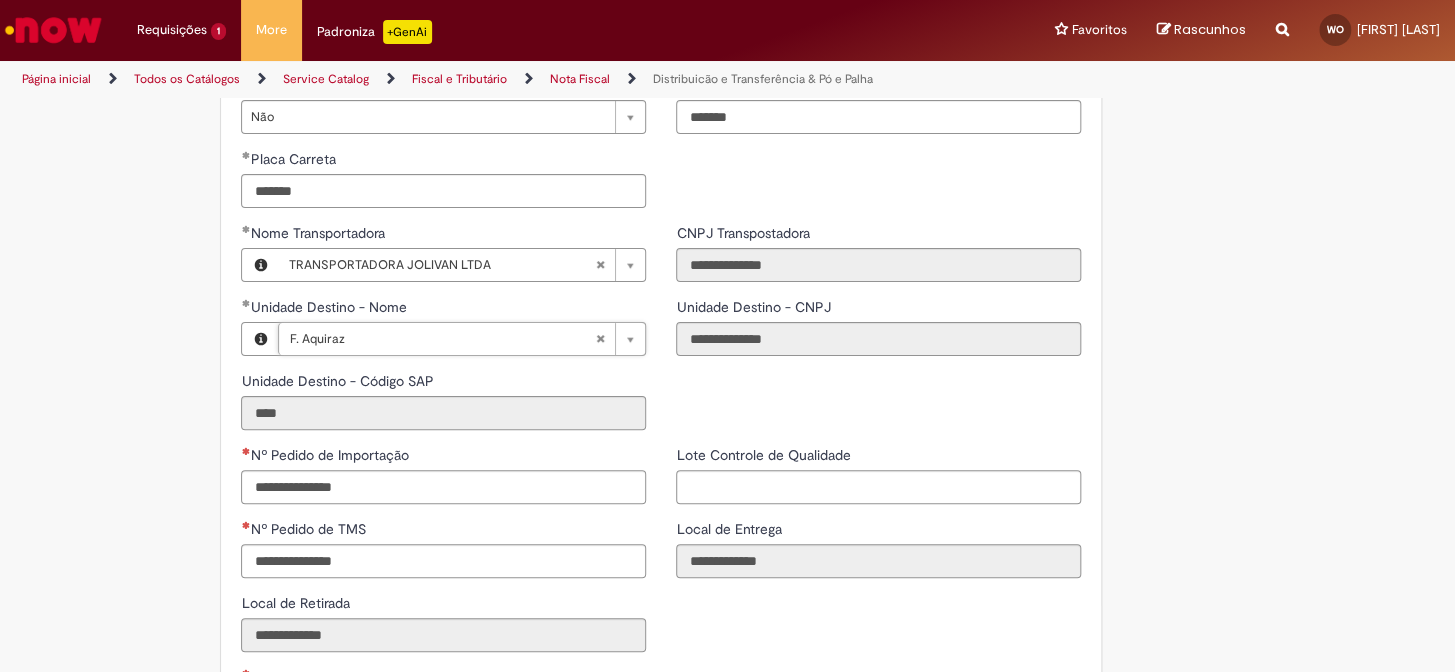 scroll, scrollTop: 2545, scrollLeft: 0, axis: vertical 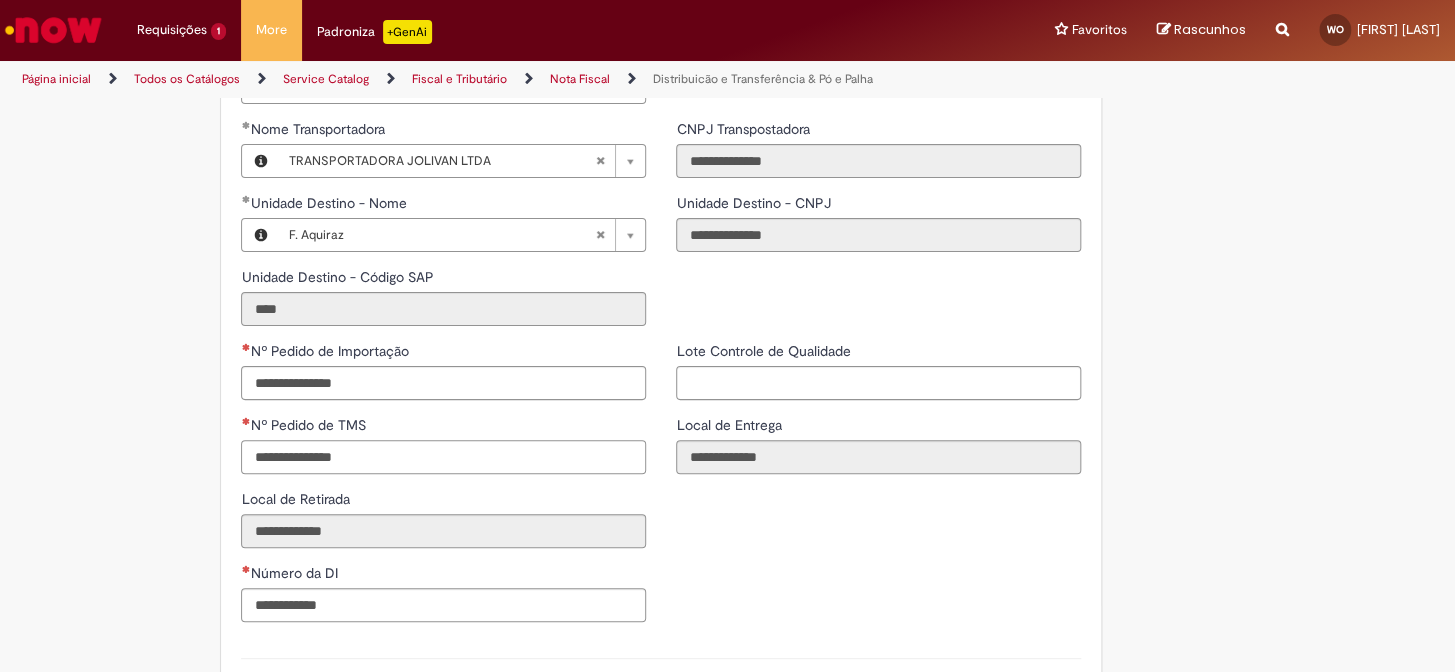 click on "Nº Pedido de TMS" at bounding box center [443, 457] 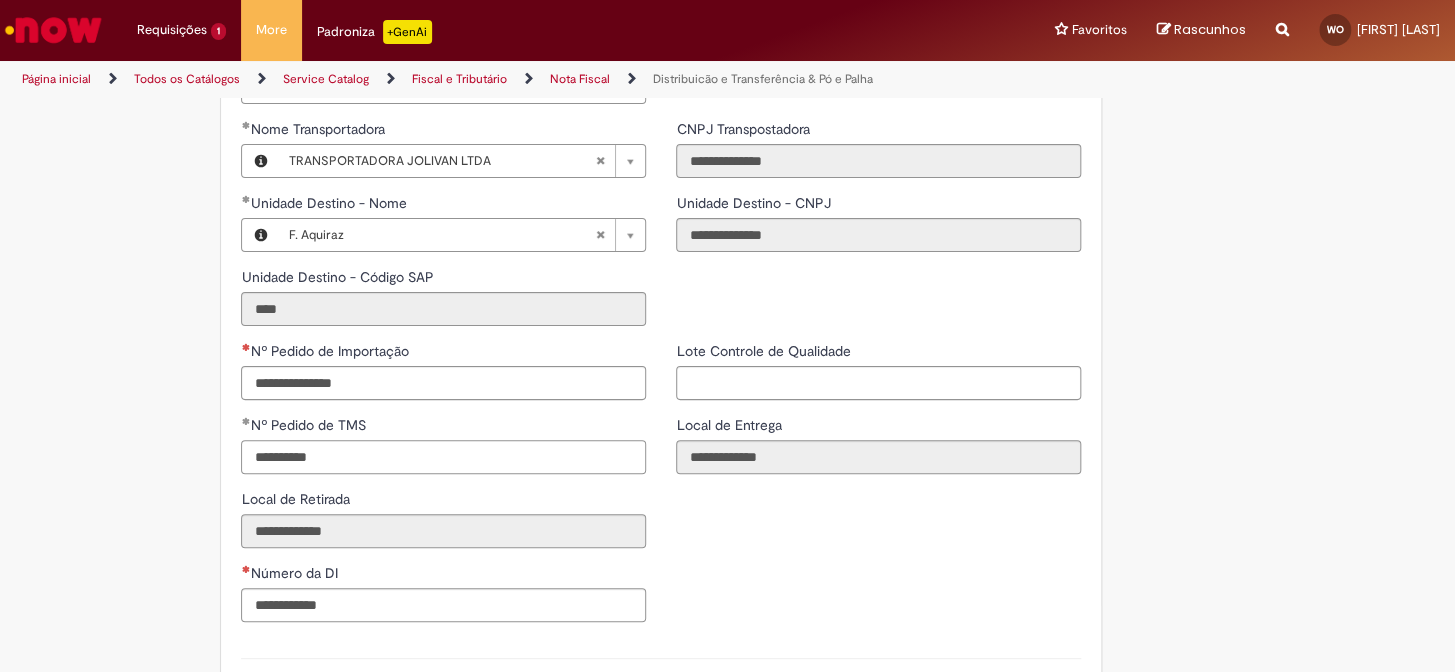 type on "**********" 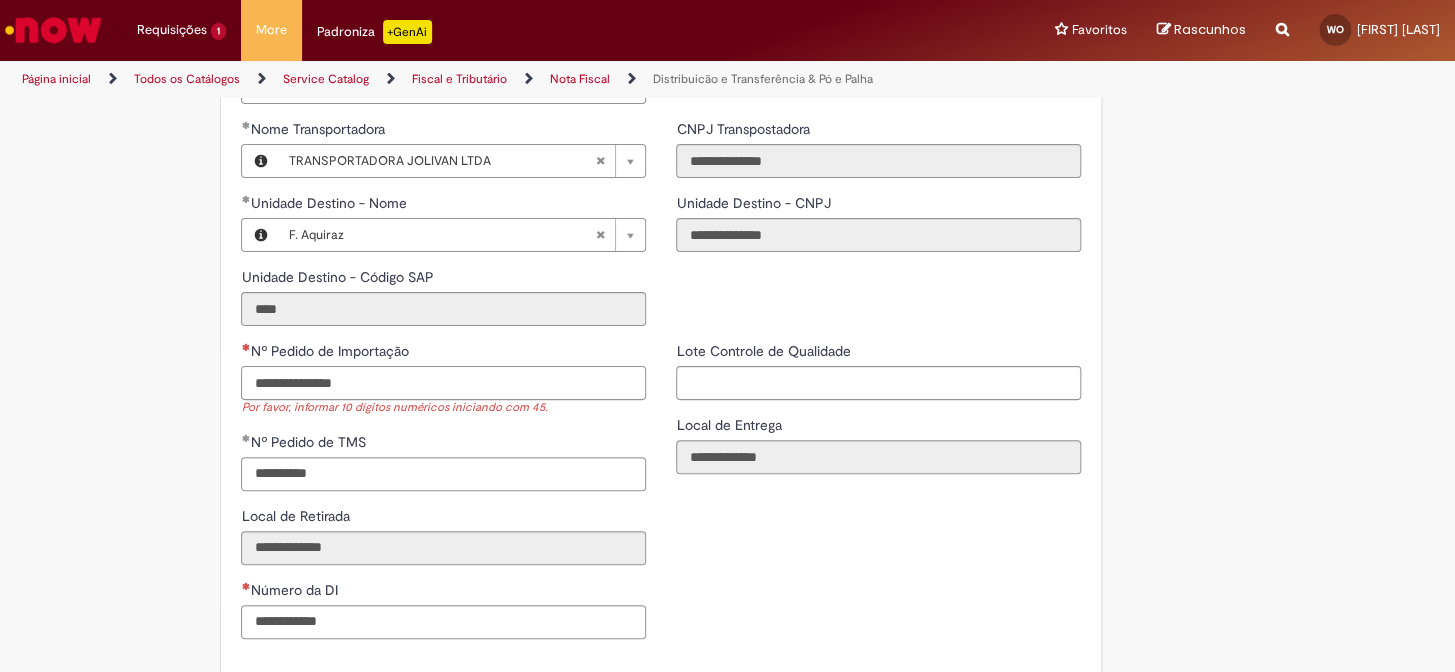 click on "Nº Pedido de Importação" at bounding box center (443, 383) 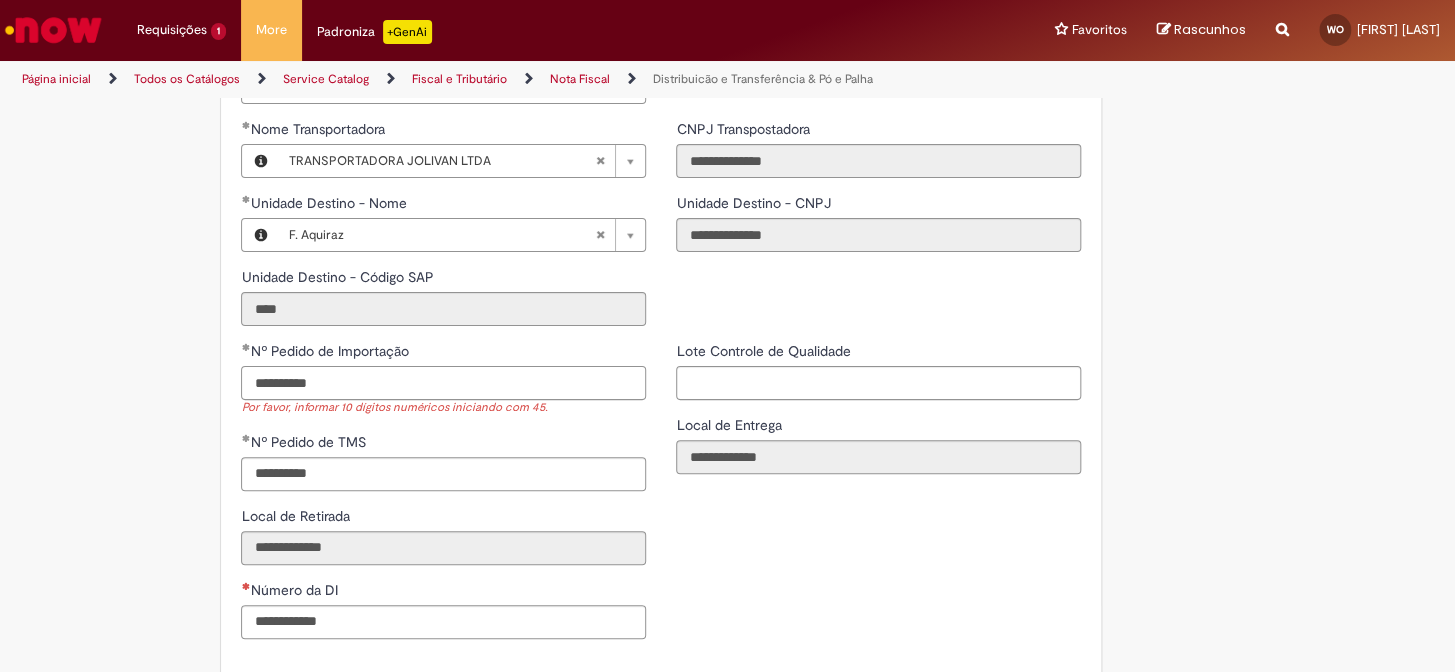 type on "**********" 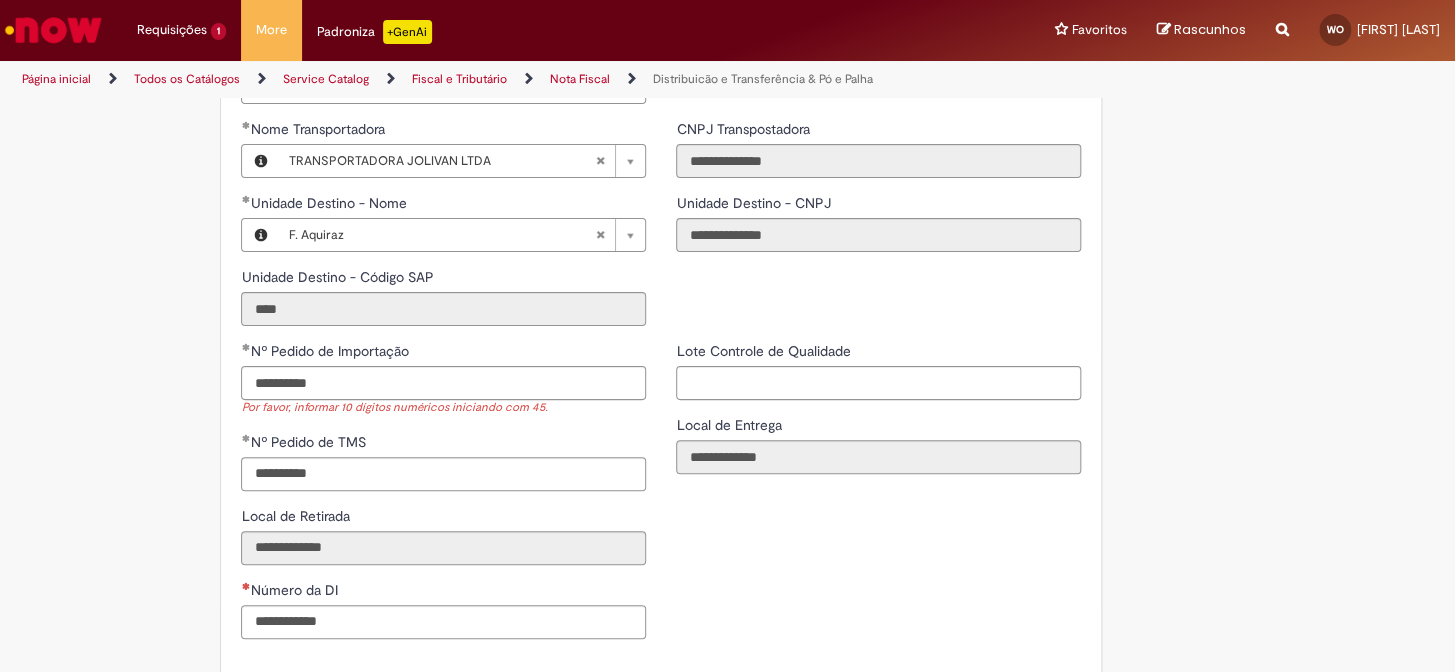 click on "**********" at bounding box center [727, -768] 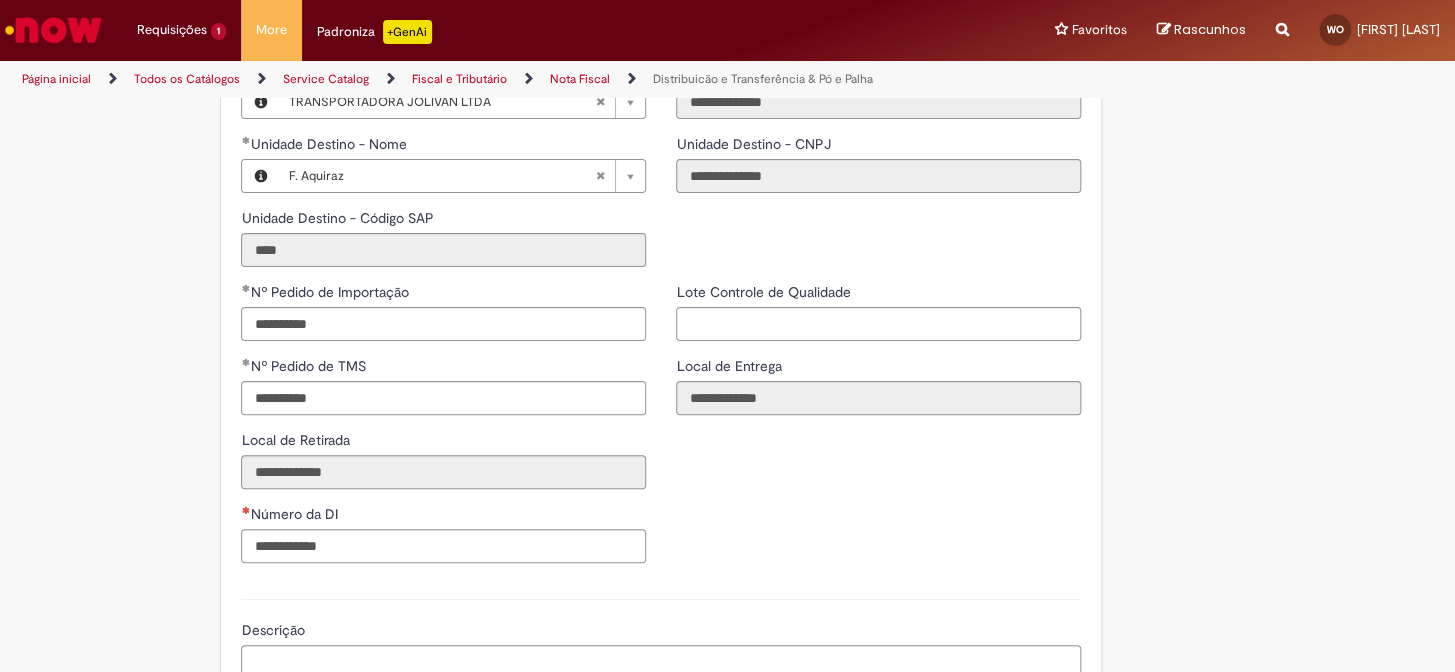 scroll, scrollTop: 2636, scrollLeft: 0, axis: vertical 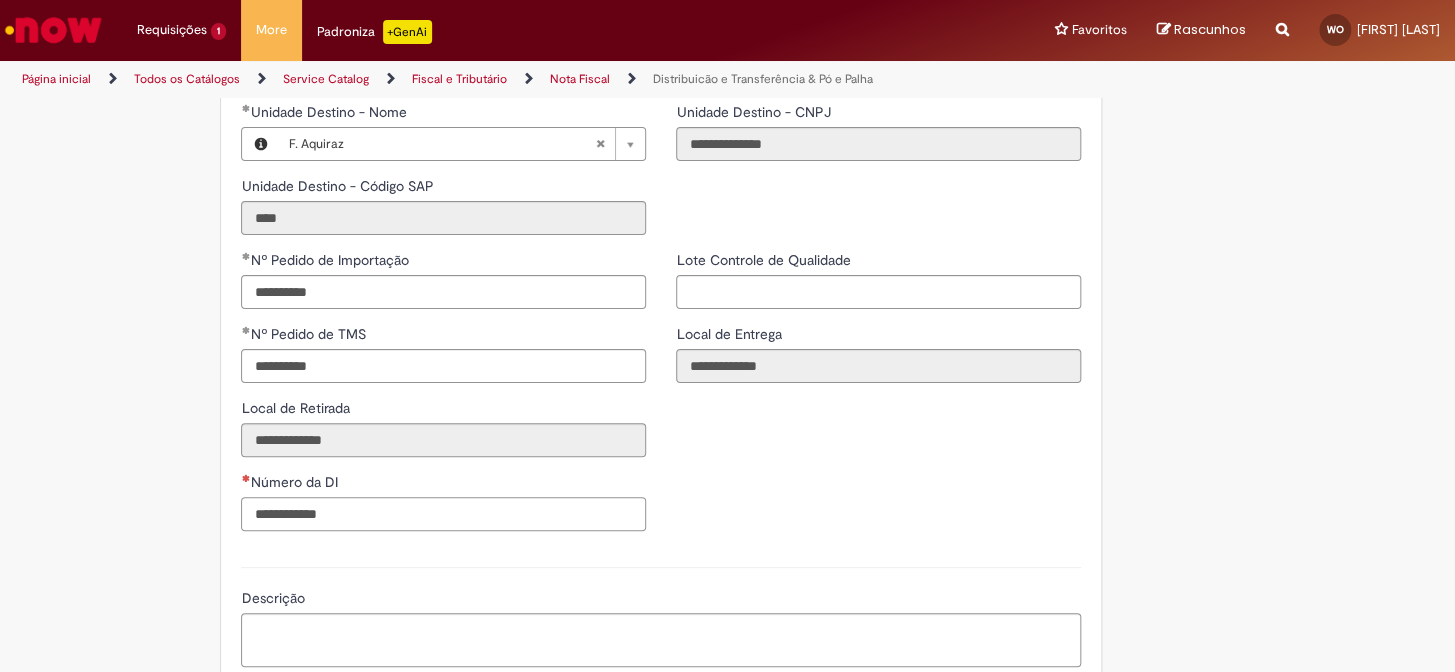 click on "Número da DI" at bounding box center (443, 514) 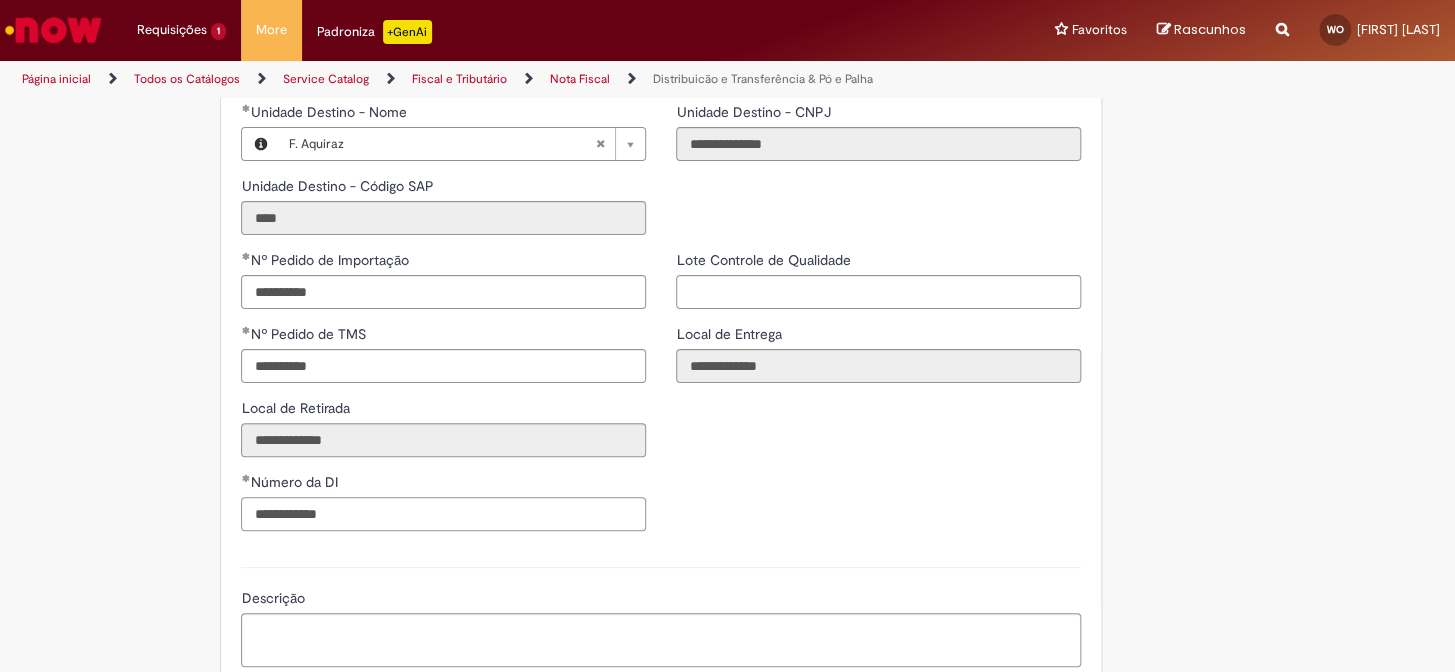 type on "**********" 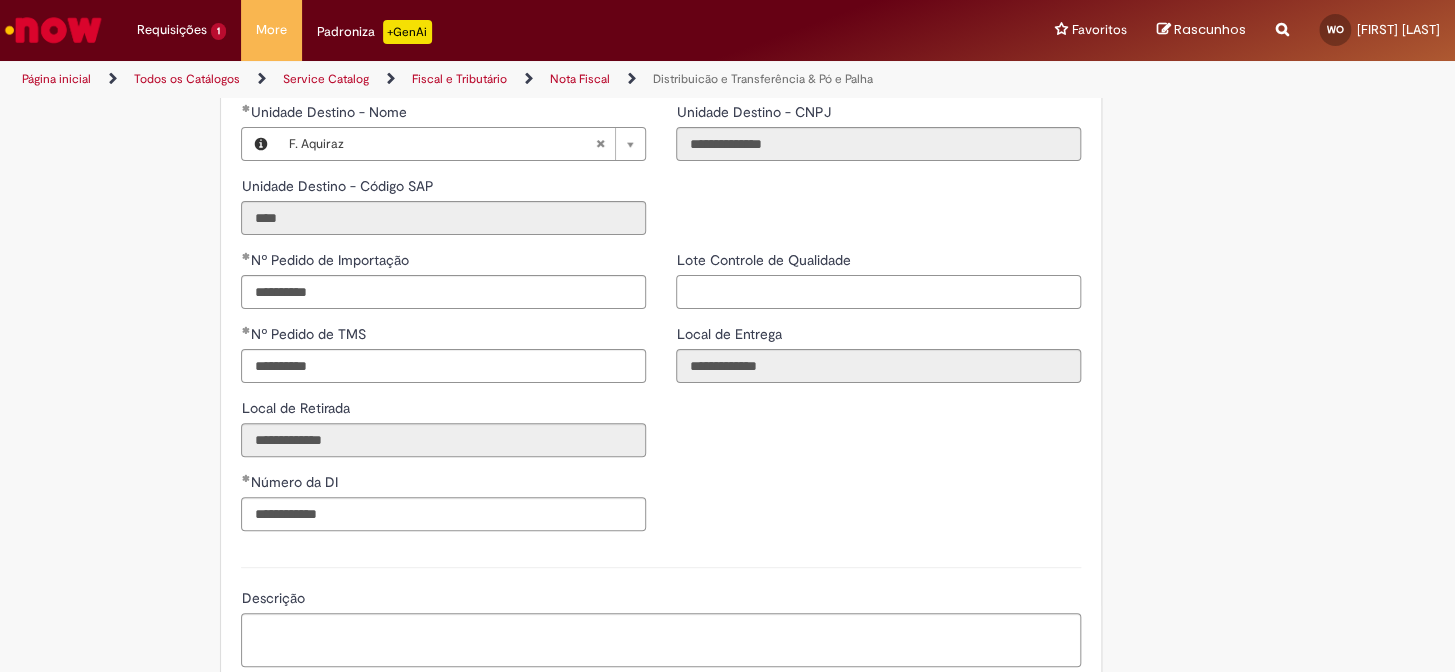 click on "Lote Controle de Qualidade" at bounding box center (878, 292) 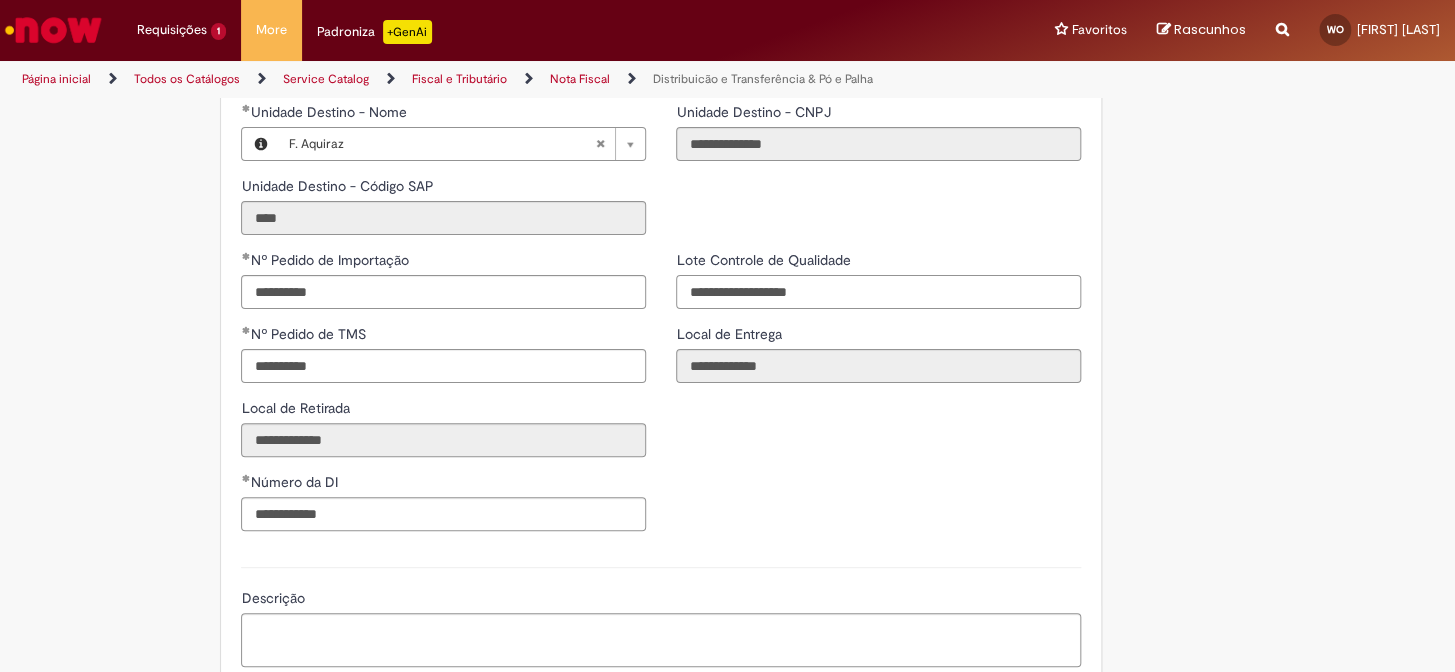 type on "**********" 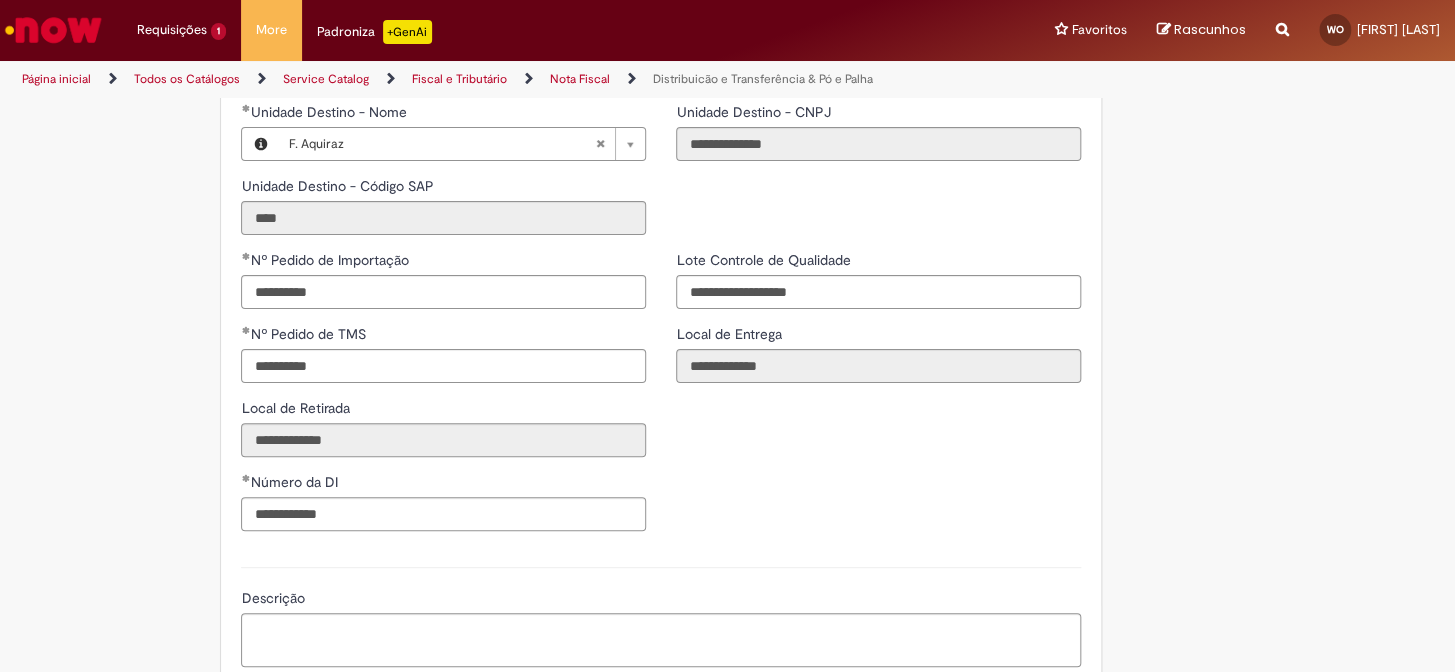 click on "**********" at bounding box center [661, 398] 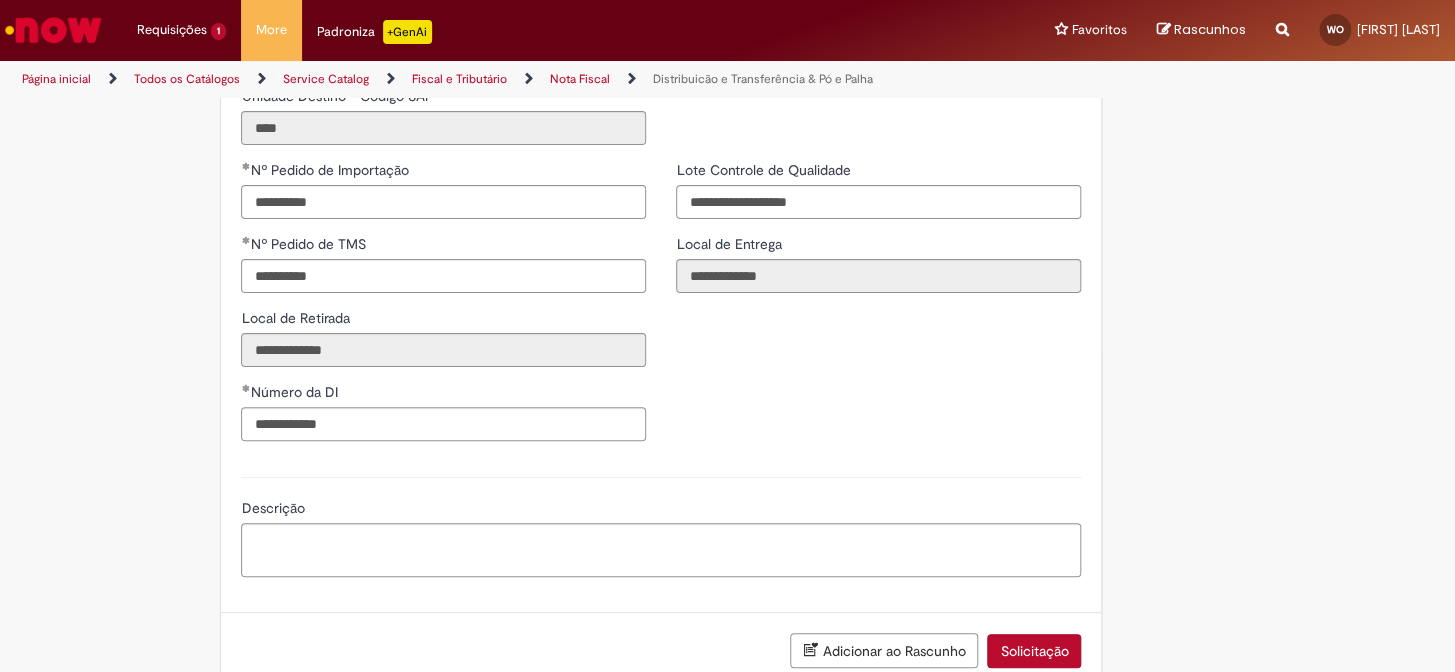 scroll, scrollTop: 2727, scrollLeft: 0, axis: vertical 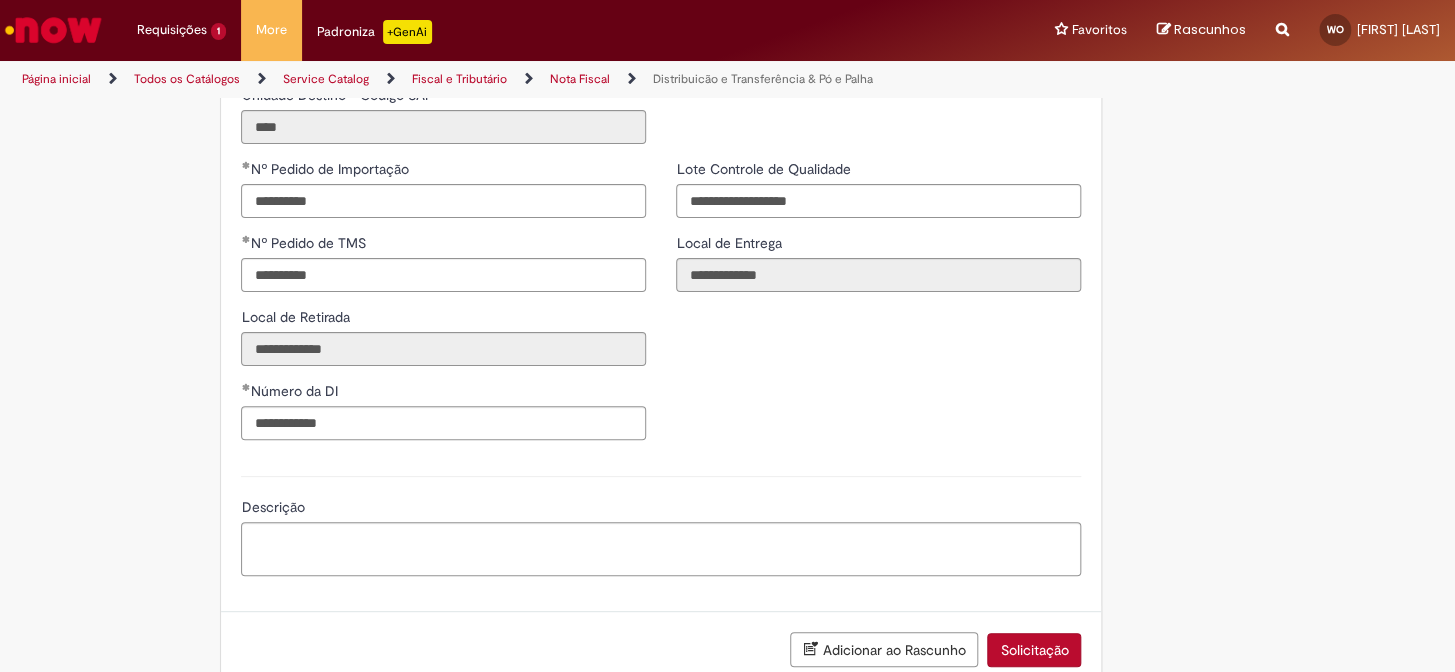 click on "Descrição" at bounding box center (661, 509) 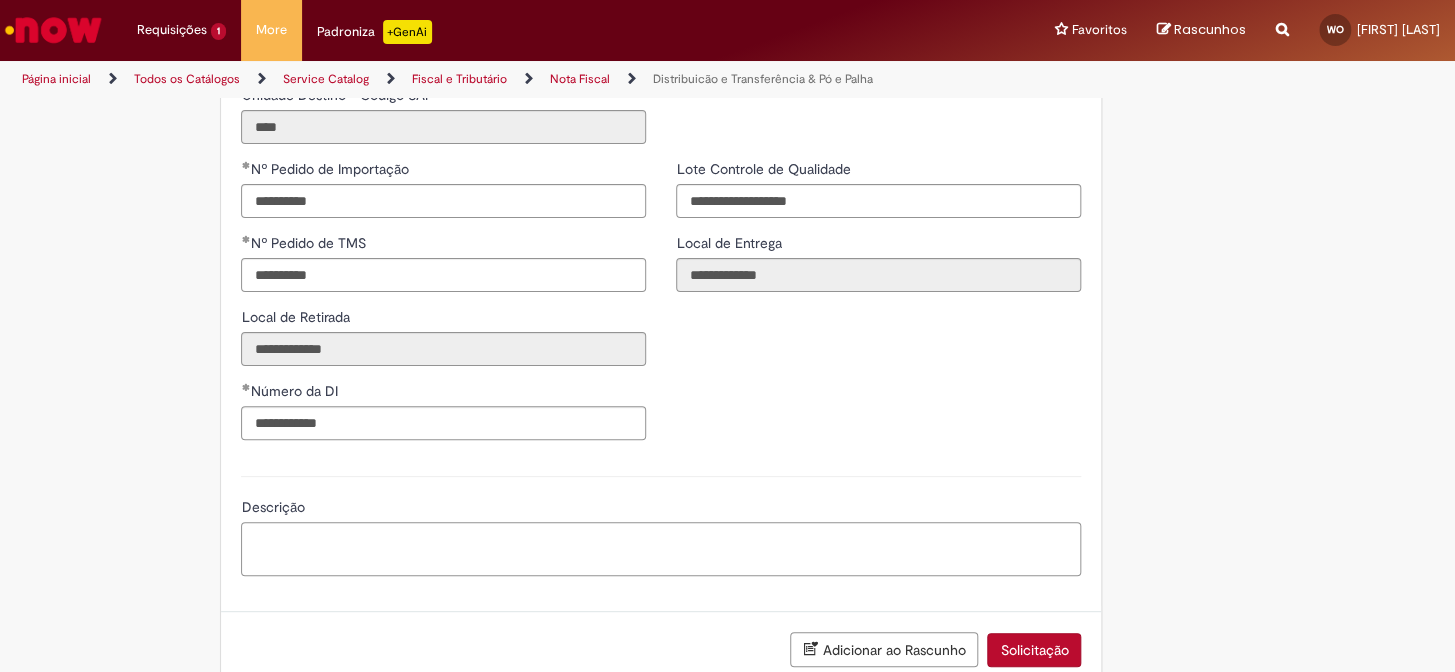 click on "Descrição" at bounding box center [661, 549] 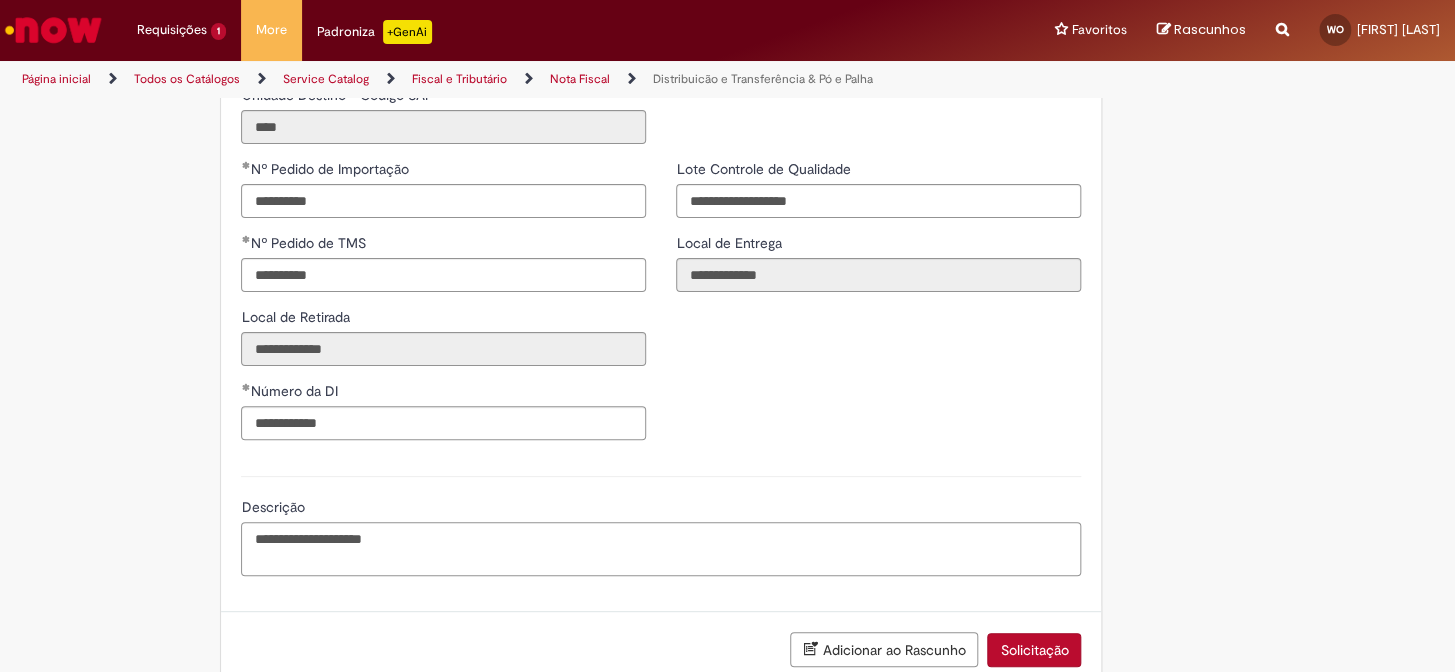 type on "**********" 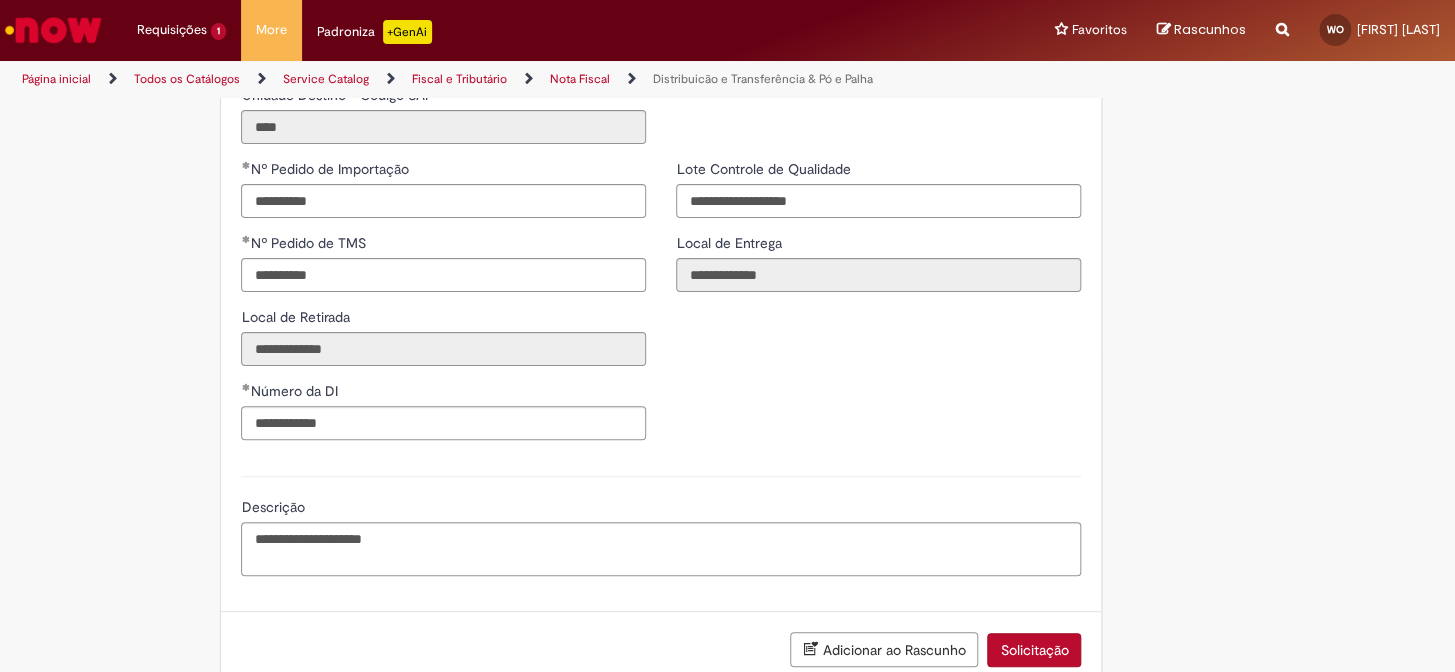 click on "**********" at bounding box center (661, 523) 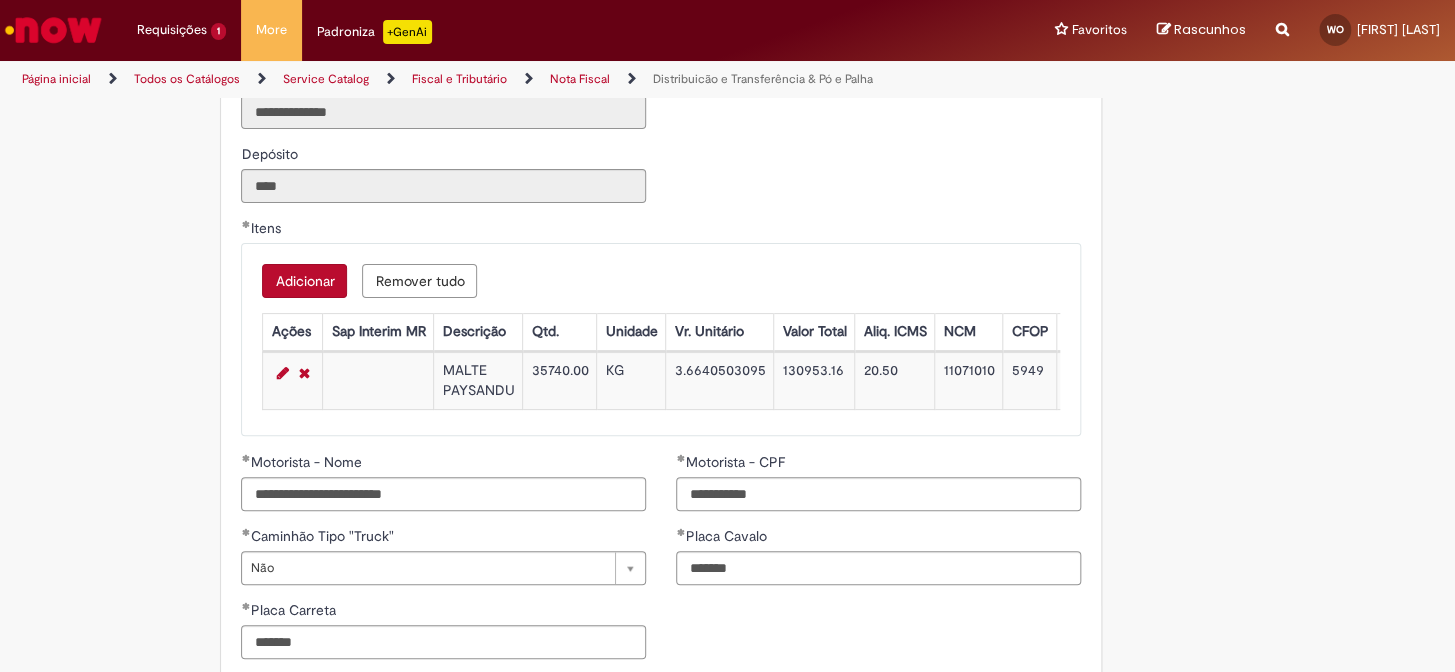 scroll, scrollTop: 2000, scrollLeft: 0, axis: vertical 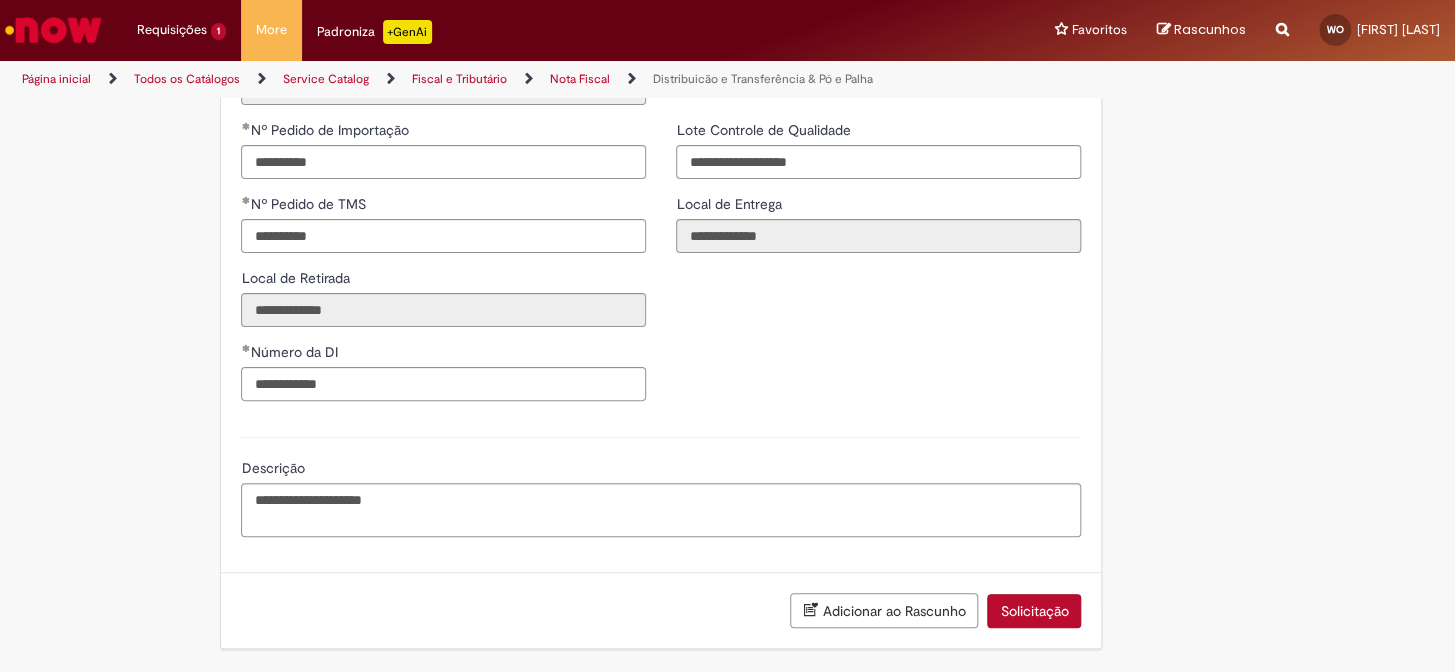 click on "Solicitação" at bounding box center (1034, 611) 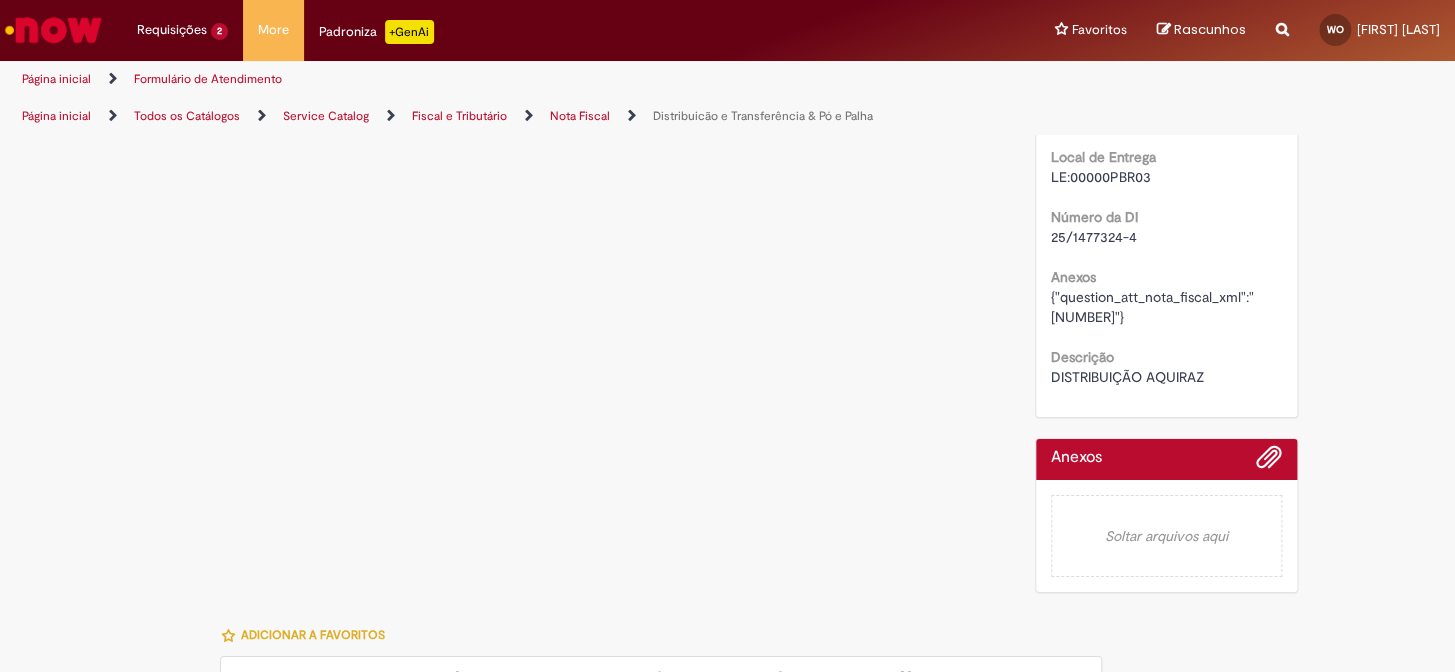 scroll, scrollTop: 0, scrollLeft: 0, axis: both 